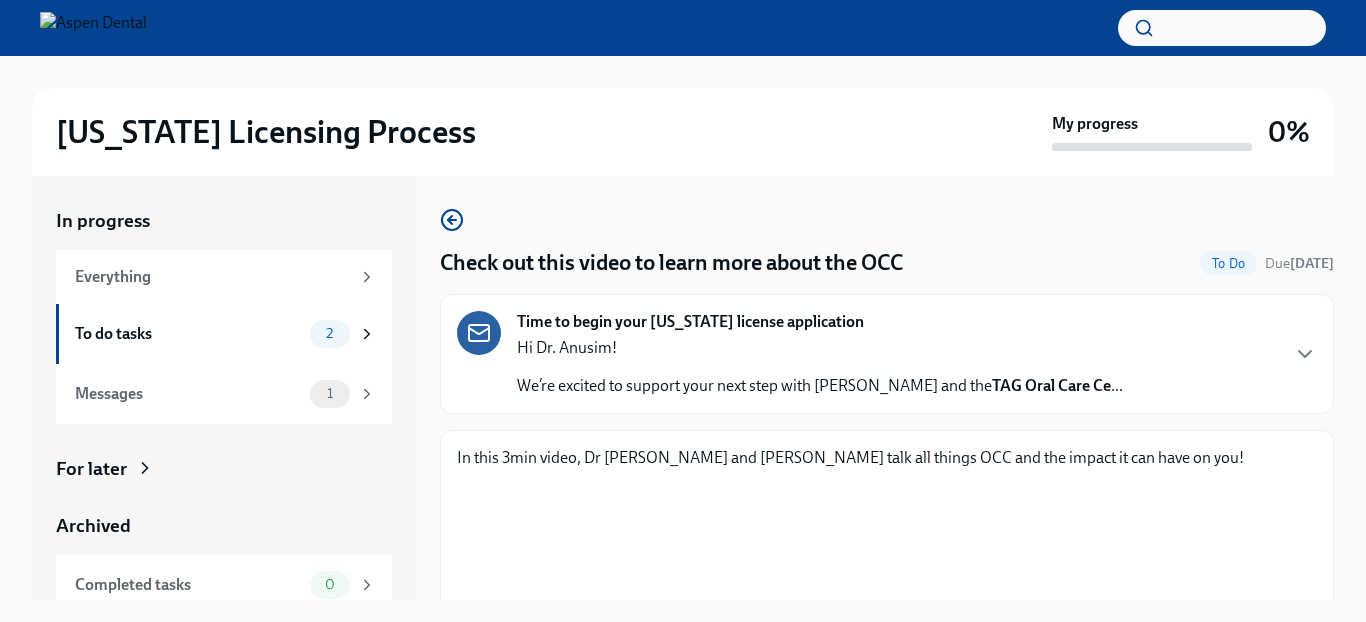 scroll, scrollTop: 0, scrollLeft: 0, axis: both 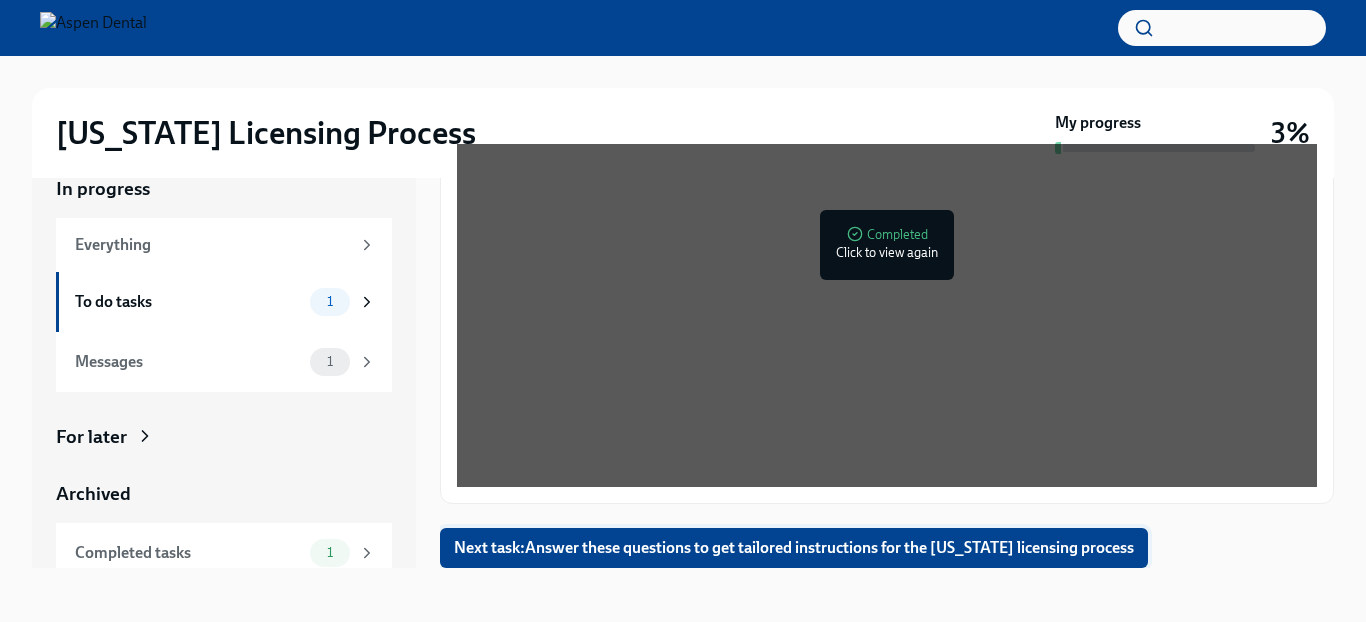 click on "Next task :  Answer these questions to get tailored instructions for the [US_STATE] licensing process" at bounding box center [794, 548] 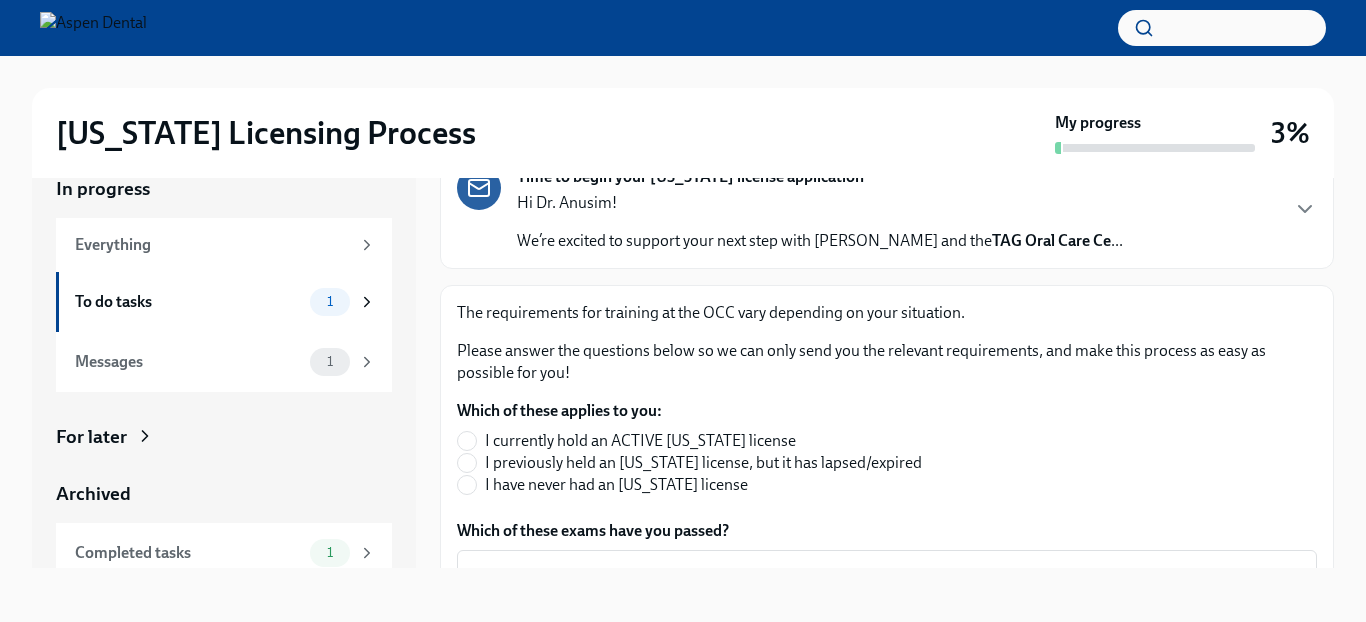 scroll, scrollTop: 144, scrollLeft: 0, axis: vertical 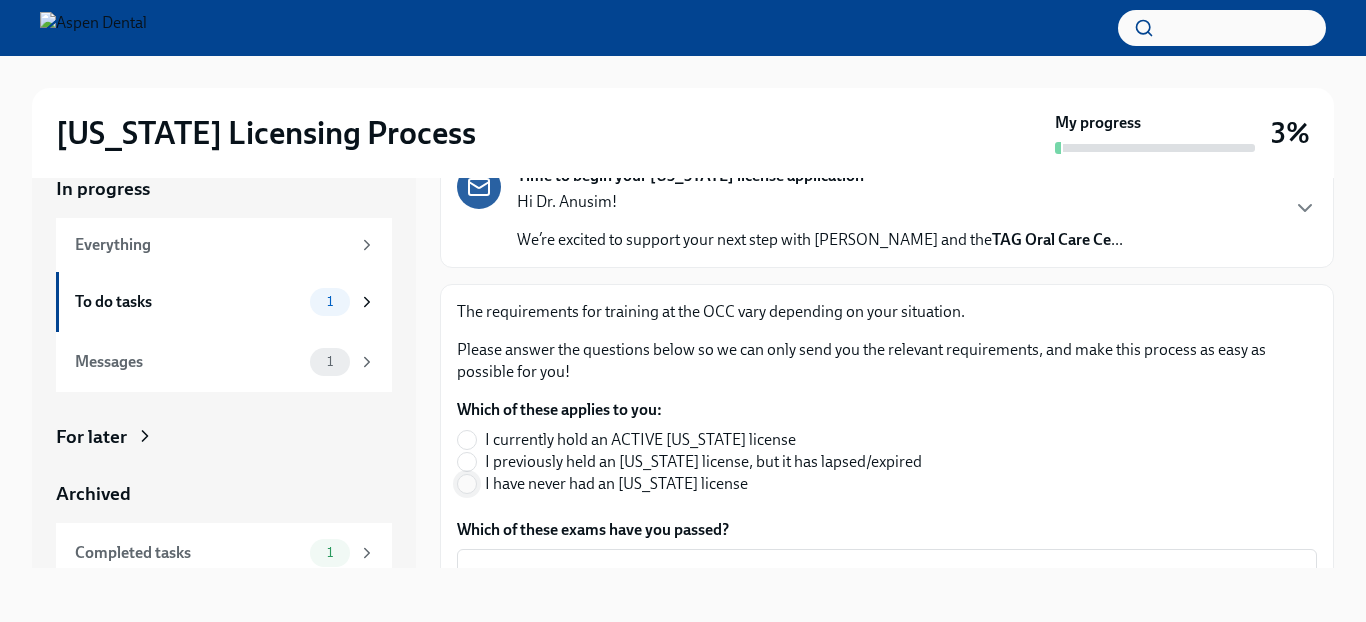 click on "I have never had an [US_STATE] license" at bounding box center [467, 484] 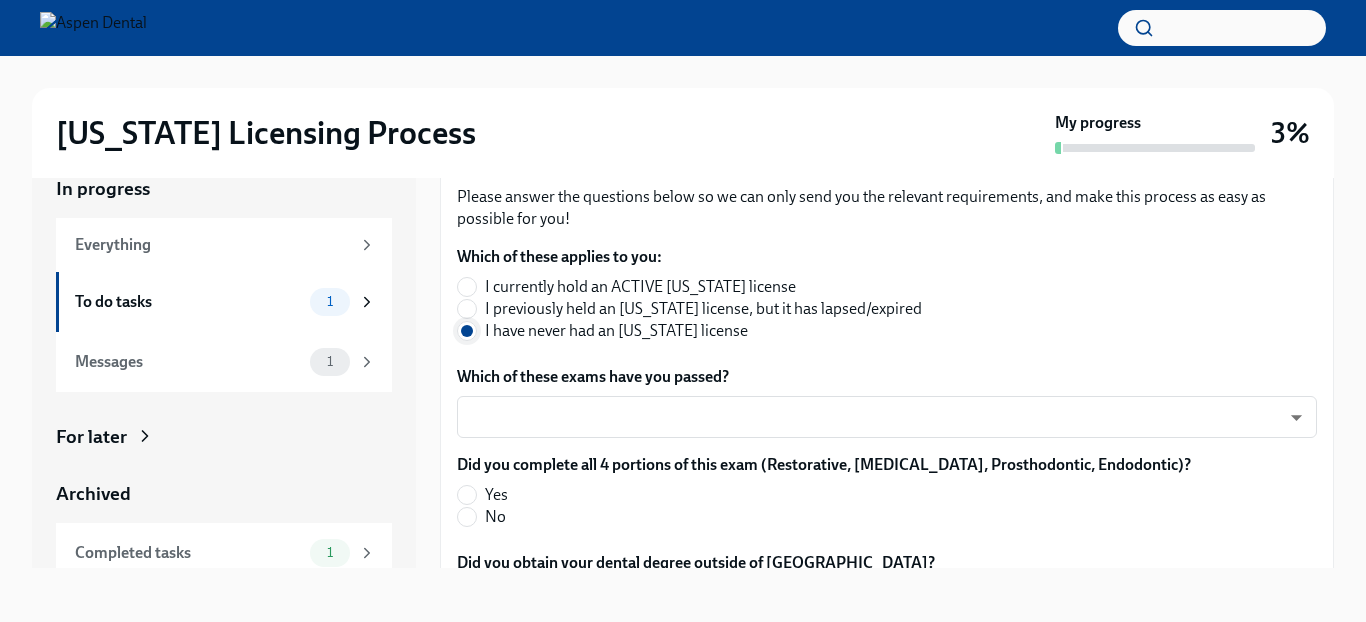 scroll, scrollTop: 298, scrollLeft: 0, axis: vertical 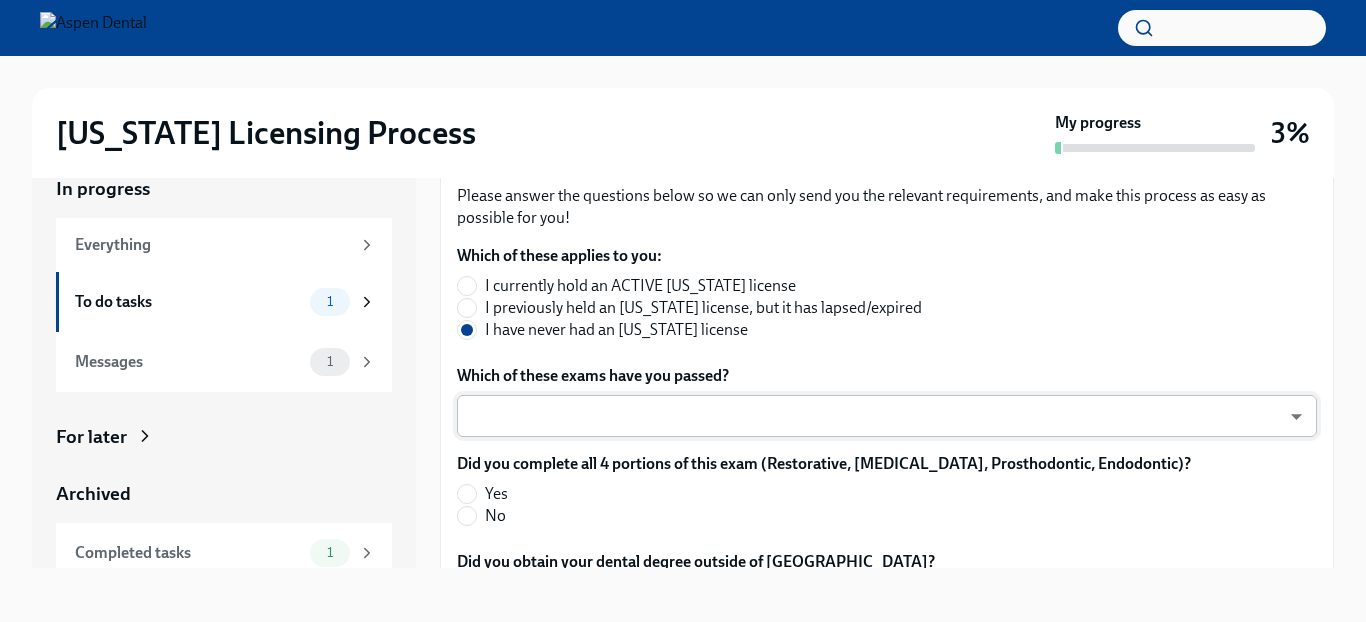 click on "[US_STATE] Licensing Process My progress 3% In progress Everything To do tasks 1 Messages 1 For later Archived Completed tasks 1 Messages 0 Answer these questions to get tailored instructions for the [US_STATE] licensing process To Do Due  in a day Time to begin your [US_STATE] license application Hi Dr. Anusim!
We’re excited to support your next step with Aspen Dental and the  TAG Oral Care Ce ... The requirements for training at the OCC vary depending on your situation.
Please answer the questions below so we can only send you the relevant requirements, and make this process as easy as possible for you! Which of these applies to you: I currently hold an ACTIVE [US_STATE] license I previously held an [US_STATE] license, but it has lapsed/expired I have never had an [US_STATE] license Which of these exams have you passed? ​ ​ Did you complete all 4 portions of this exam (Restorative, [MEDICAL_DATA], Prosthodontic, Endodontic)? Yes No Did you obtain your dental degree outside of [GEOGRAPHIC_DATA]? Yes No Yes No No" at bounding box center [683, 295] 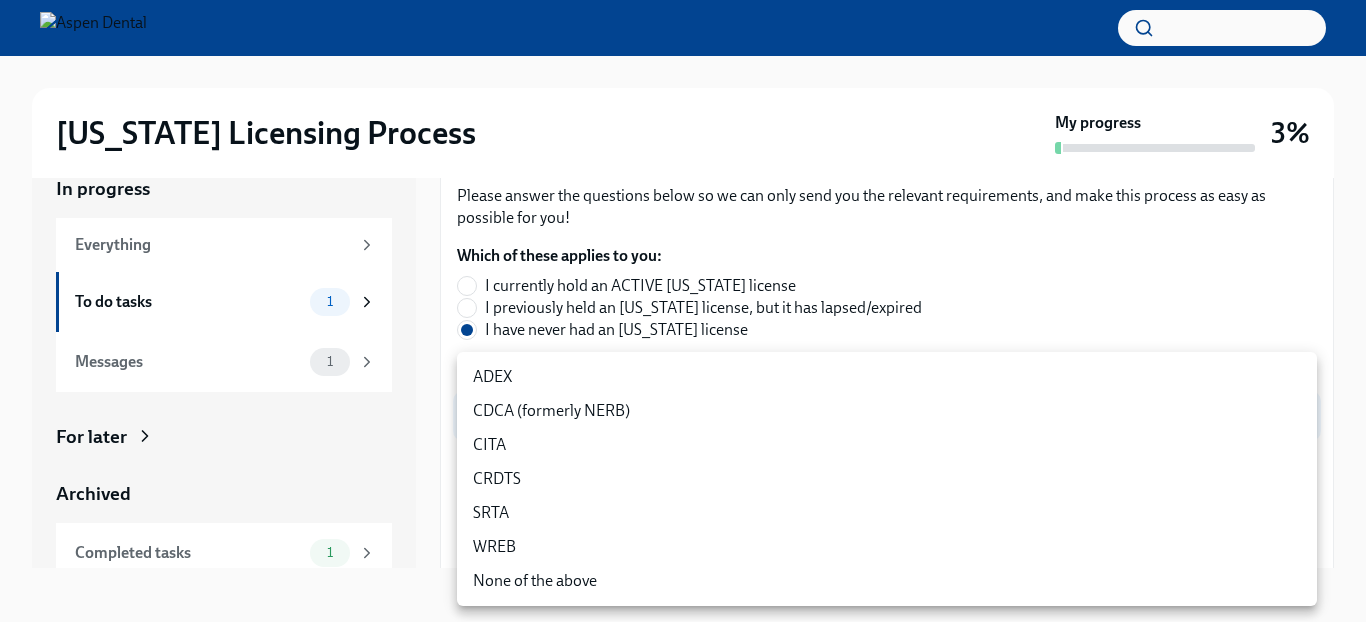 click on "ADEX" at bounding box center (887, 377) 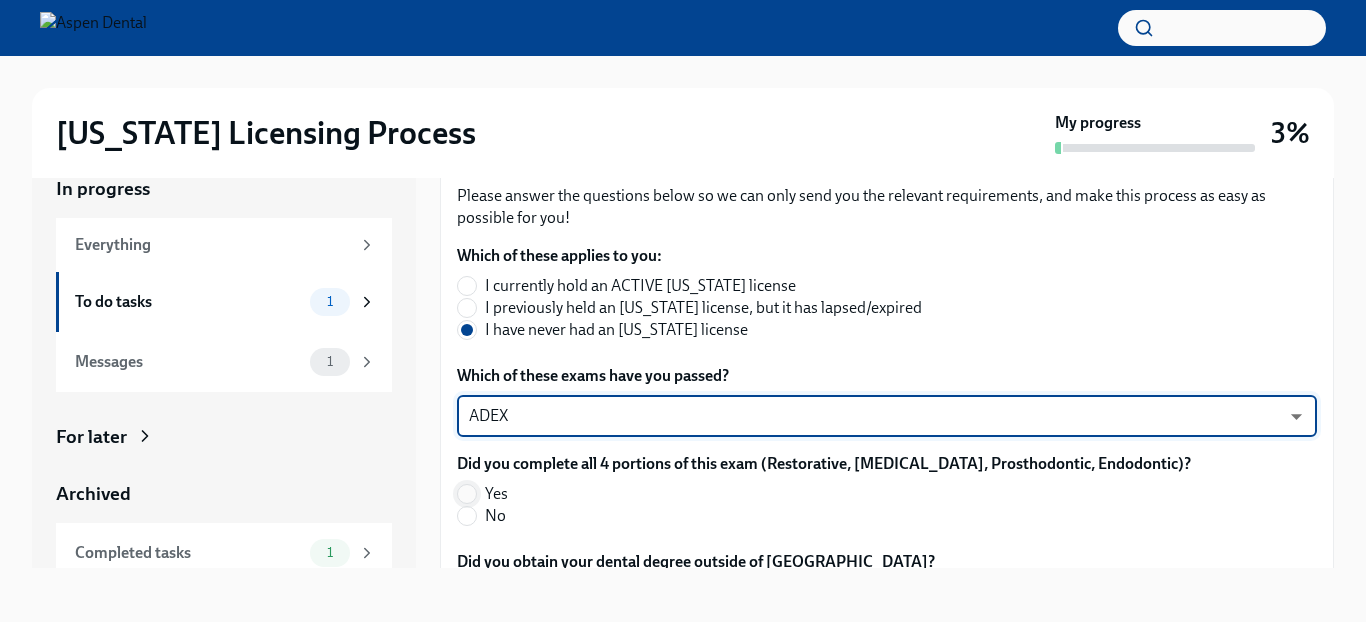 click on "Yes" at bounding box center [467, 494] 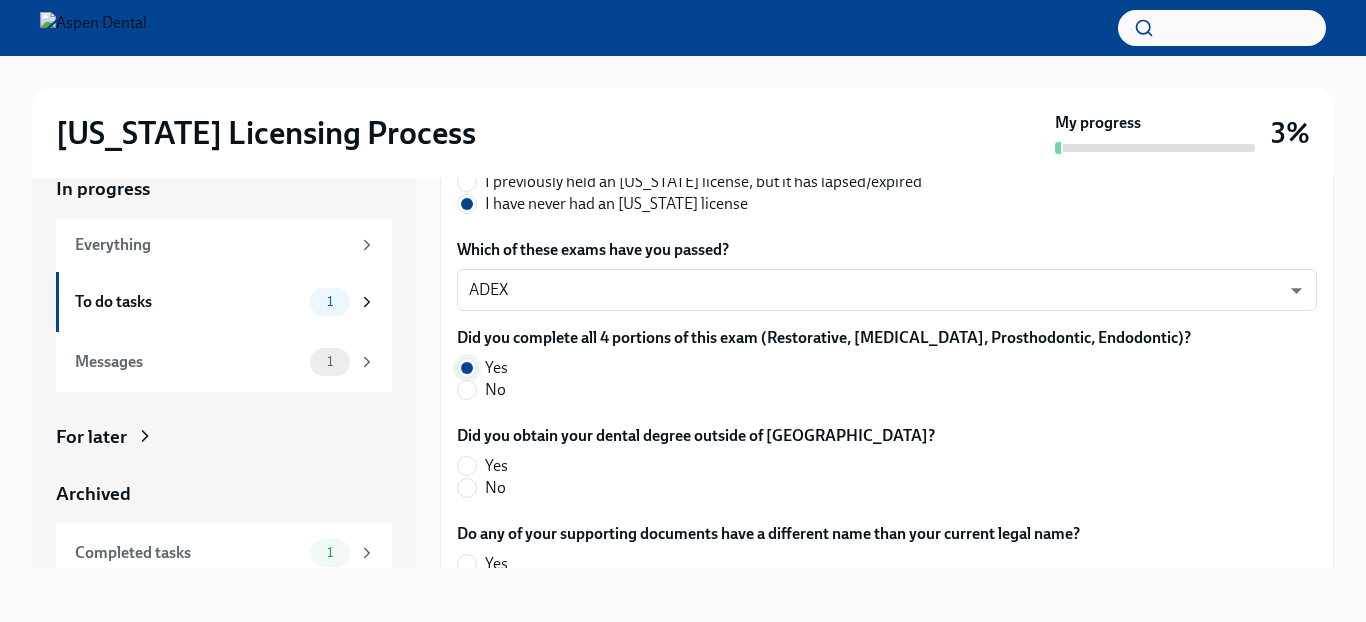 scroll, scrollTop: 422, scrollLeft: 0, axis: vertical 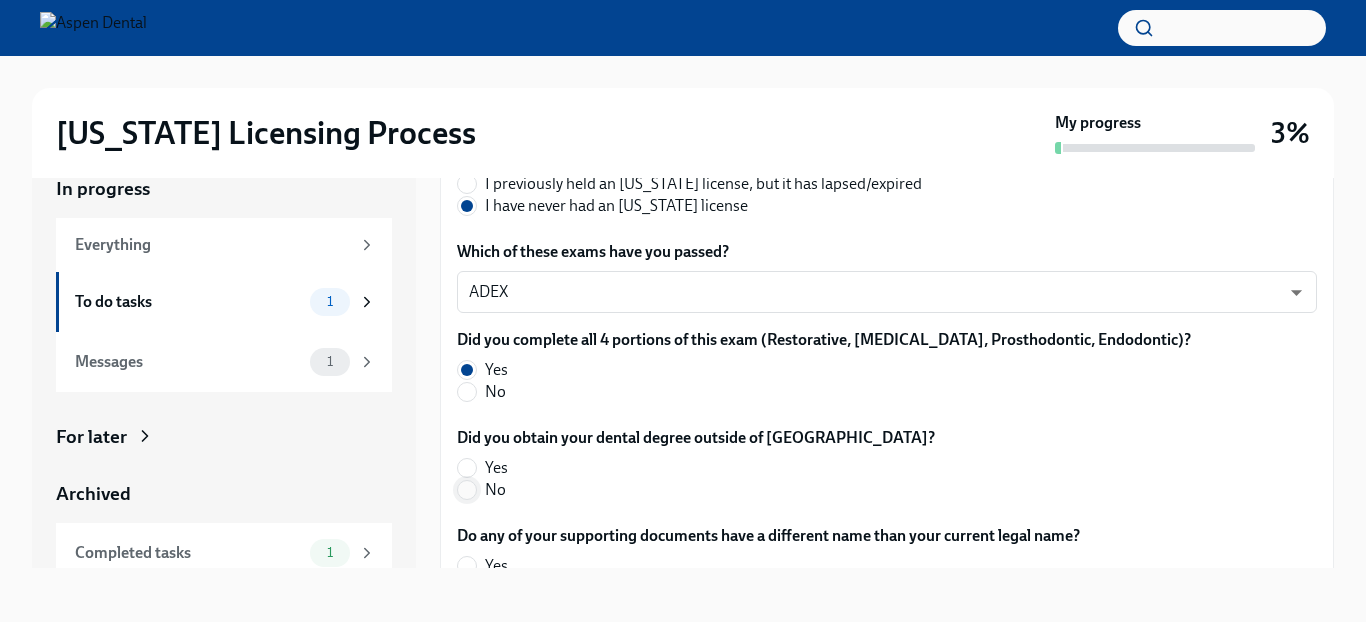 click on "No" at bounding box center (467, 490) 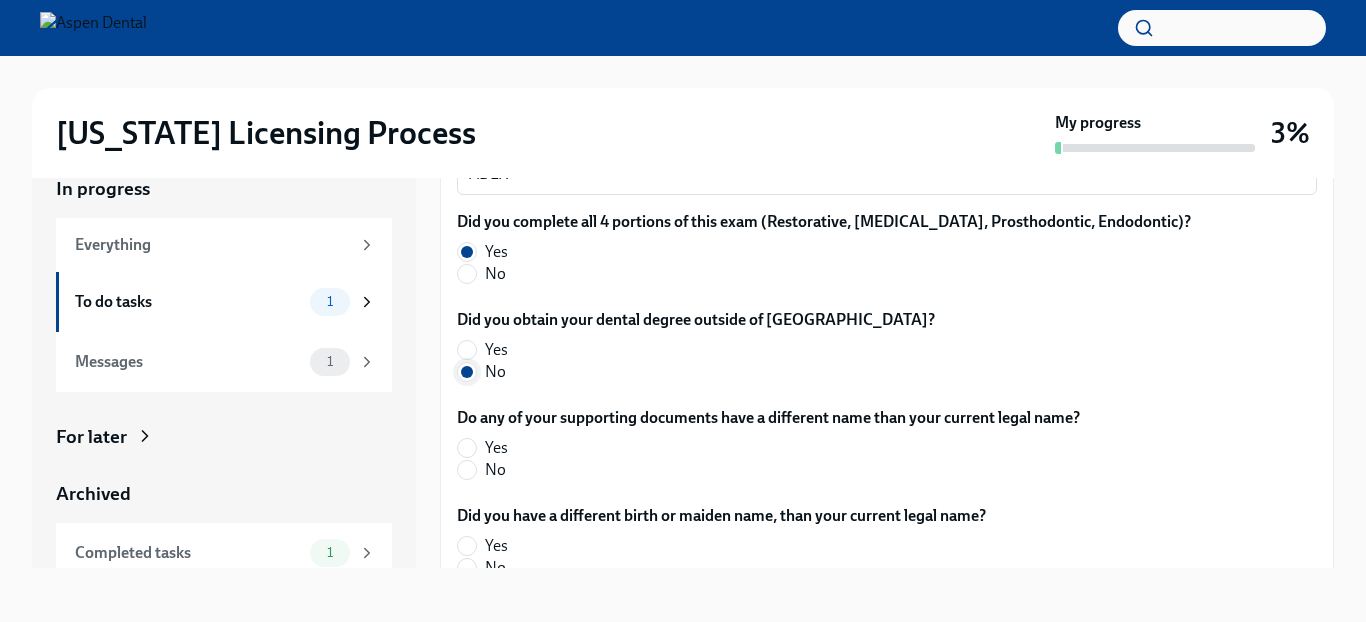 scroll, scrollTop: 541, scrollLeft: 0, axis: vertical 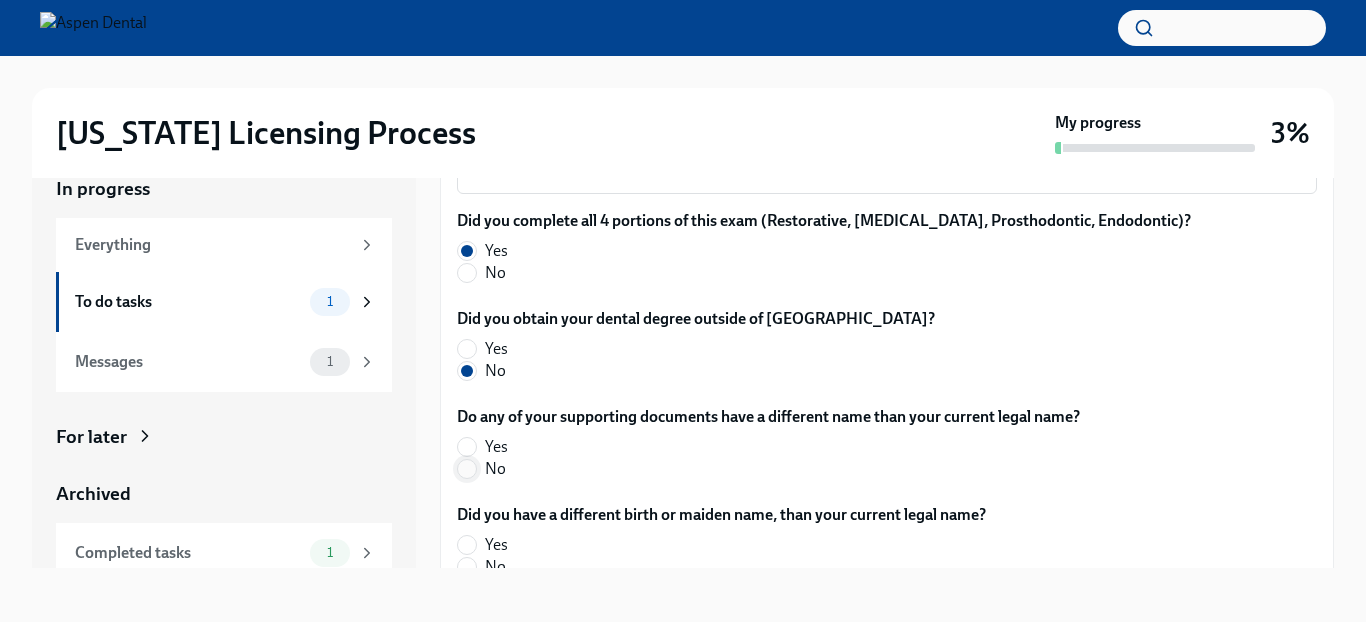 click on "No" at bounding box center (467, 469) 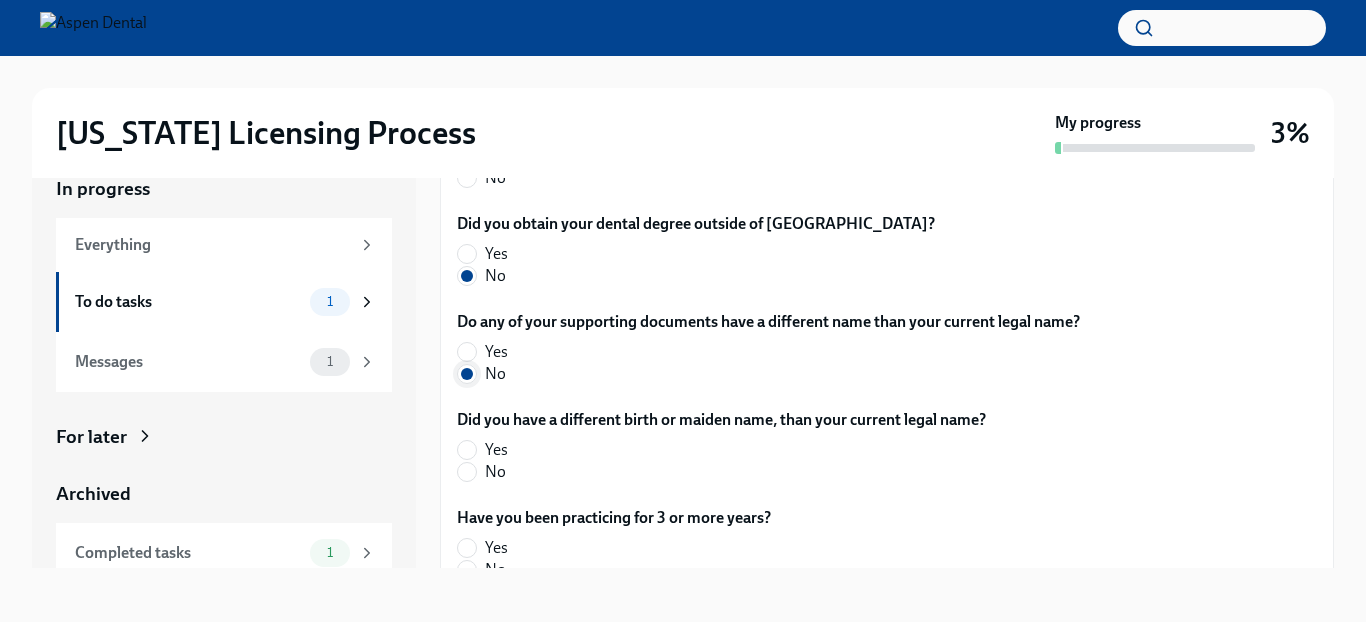 scroll, scrollTop: 638, scrollLeft: 0, axis: vertical 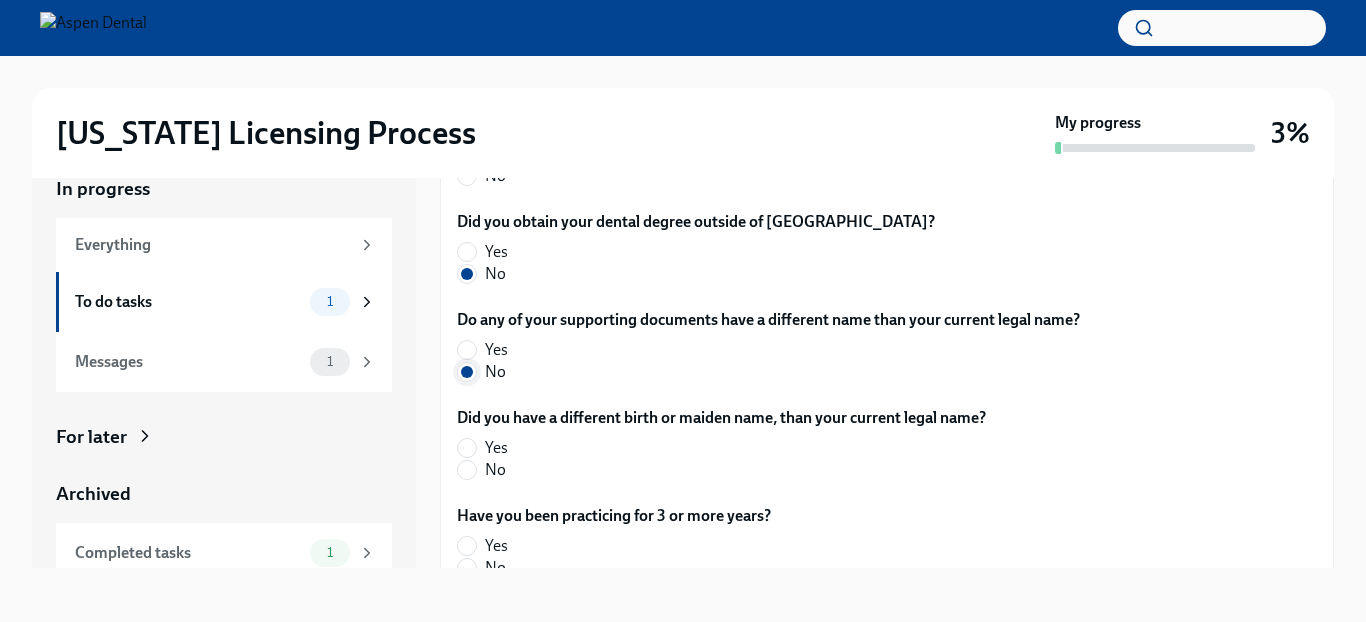 click on "No" at bounding box center (467, 470) 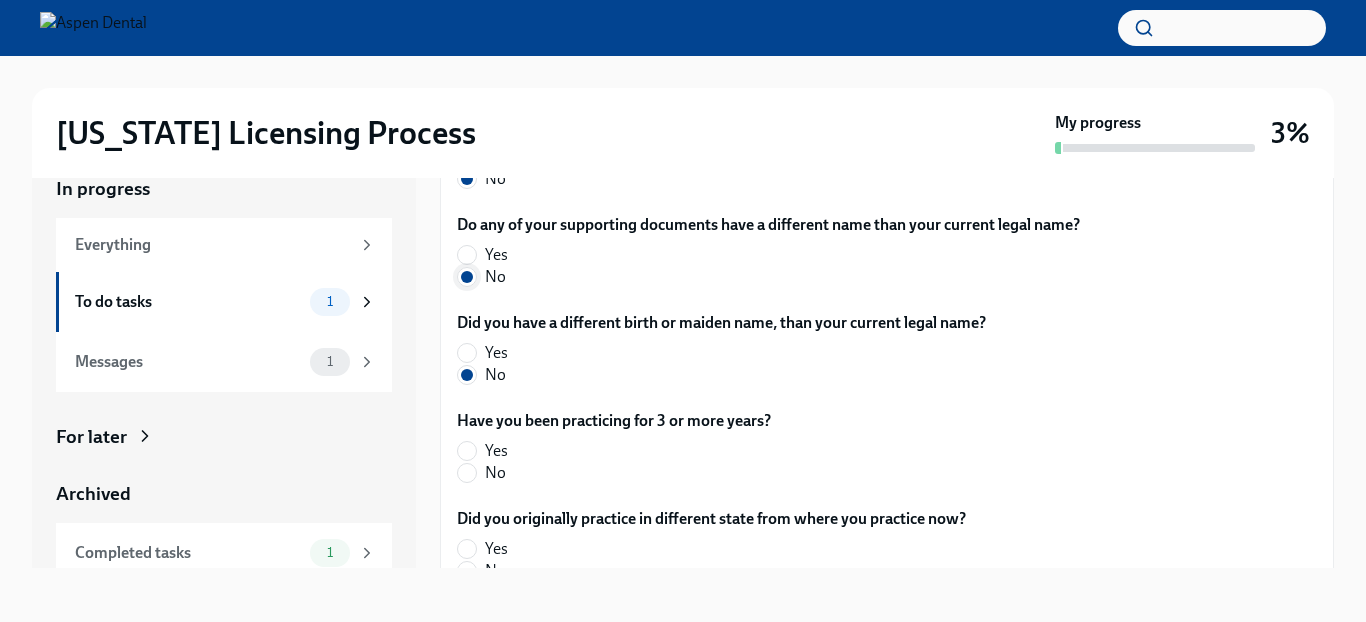 scroll, scrollTop: 735, scrollLeft: 0, axis: vertical 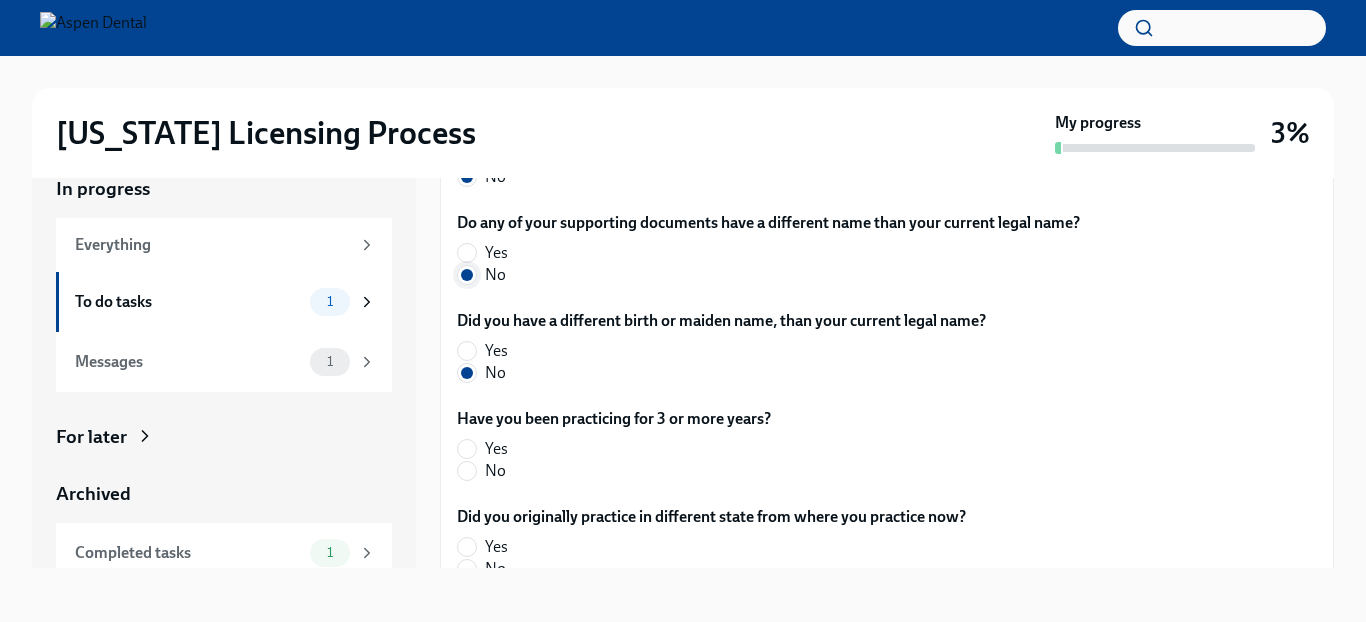 click on "No" at bounding box center (467, 471) 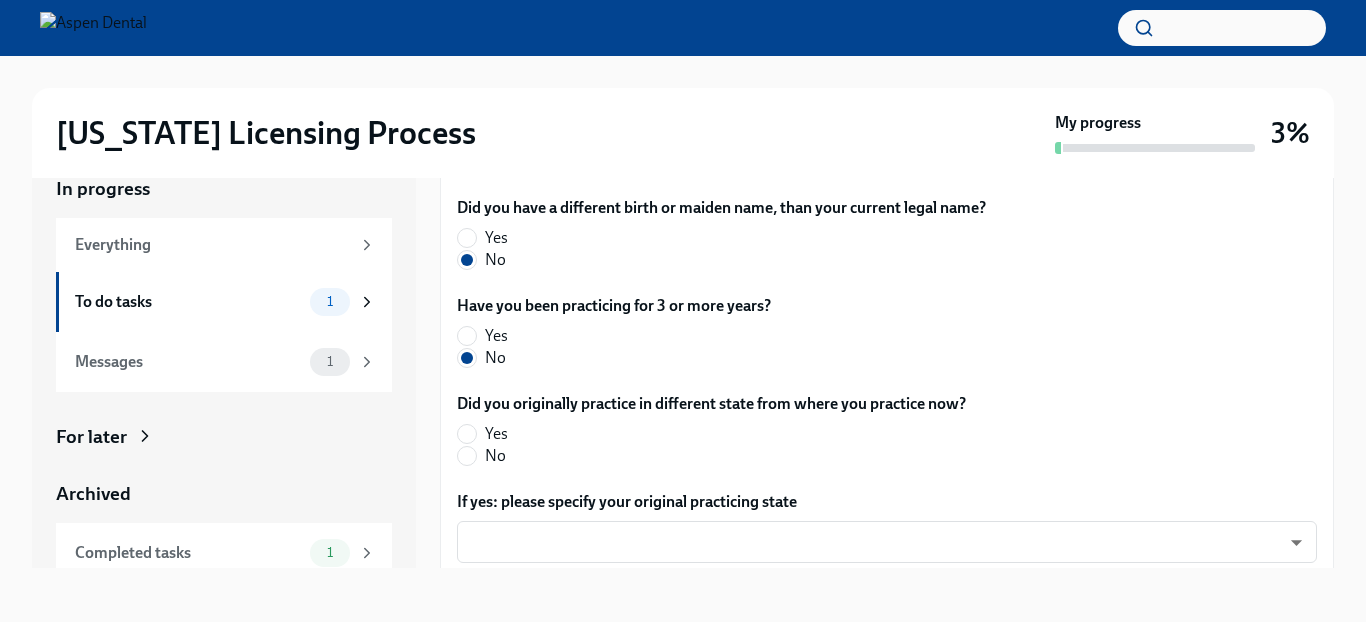 scroll, scrollTop: 854, scrollLeft: 0, axis: vertical 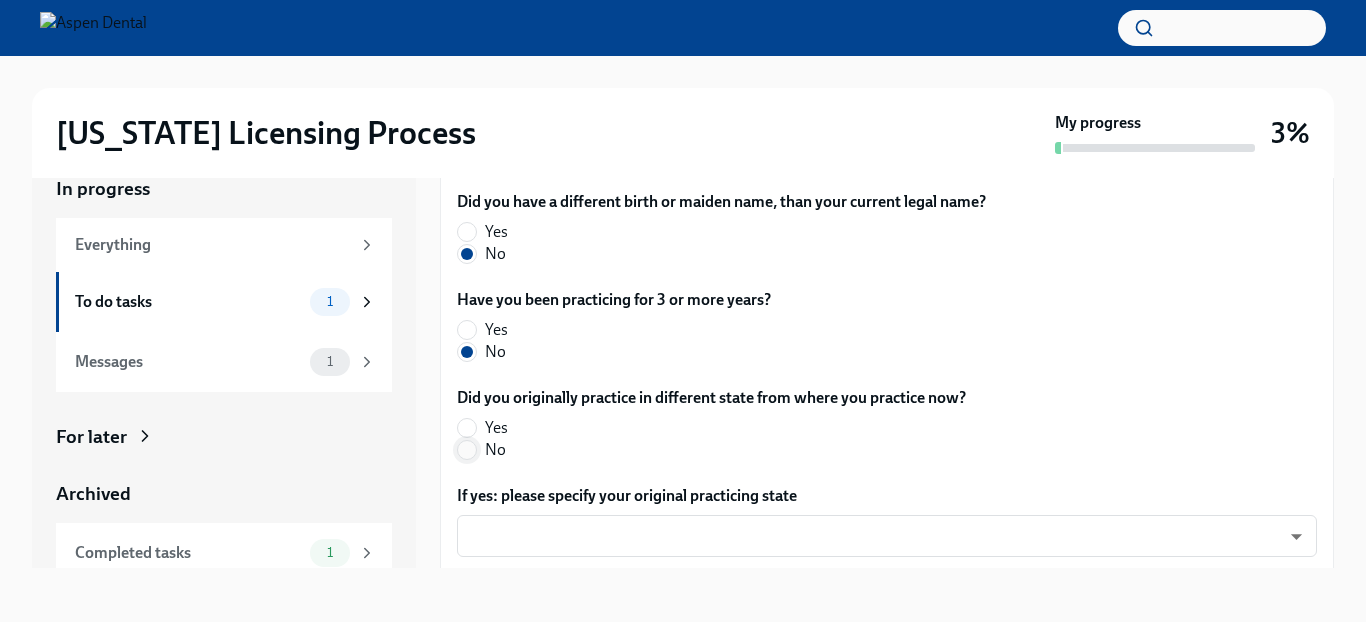 click on "No" at bounding box center [467, 450] 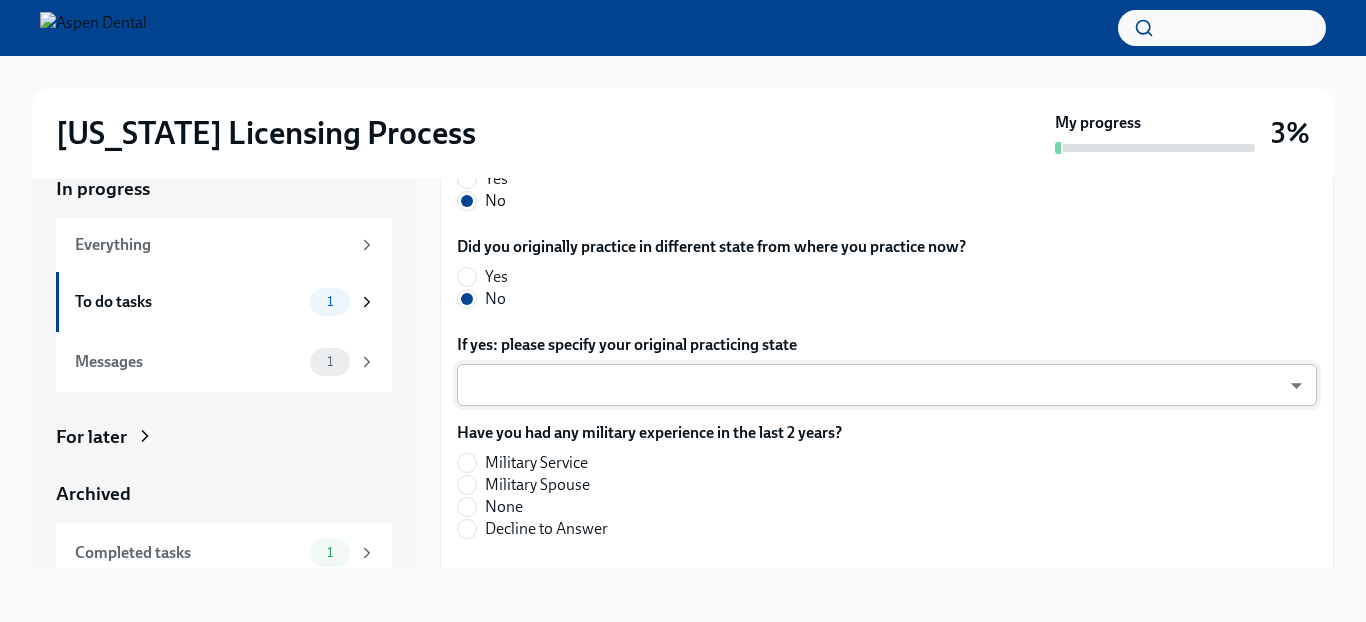 scroll, scrollTop: 1024, scrollLeft: 0, axis: vertical 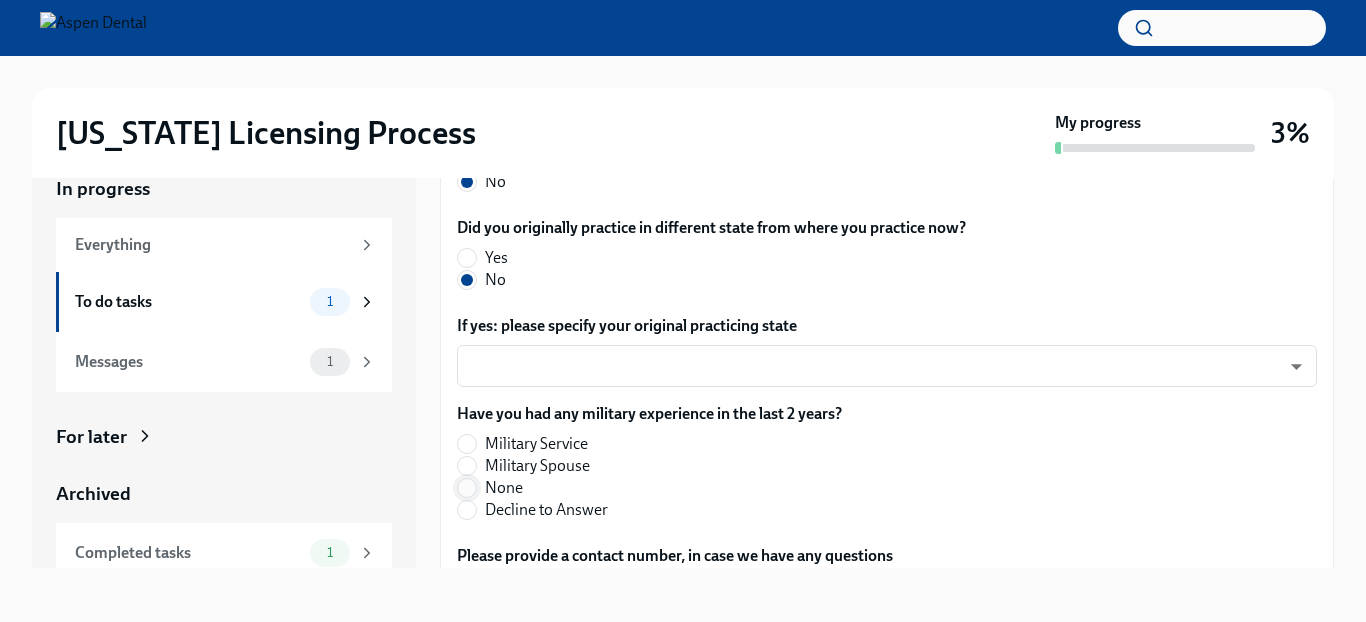 click on "None" at bounding box center (467, 488) 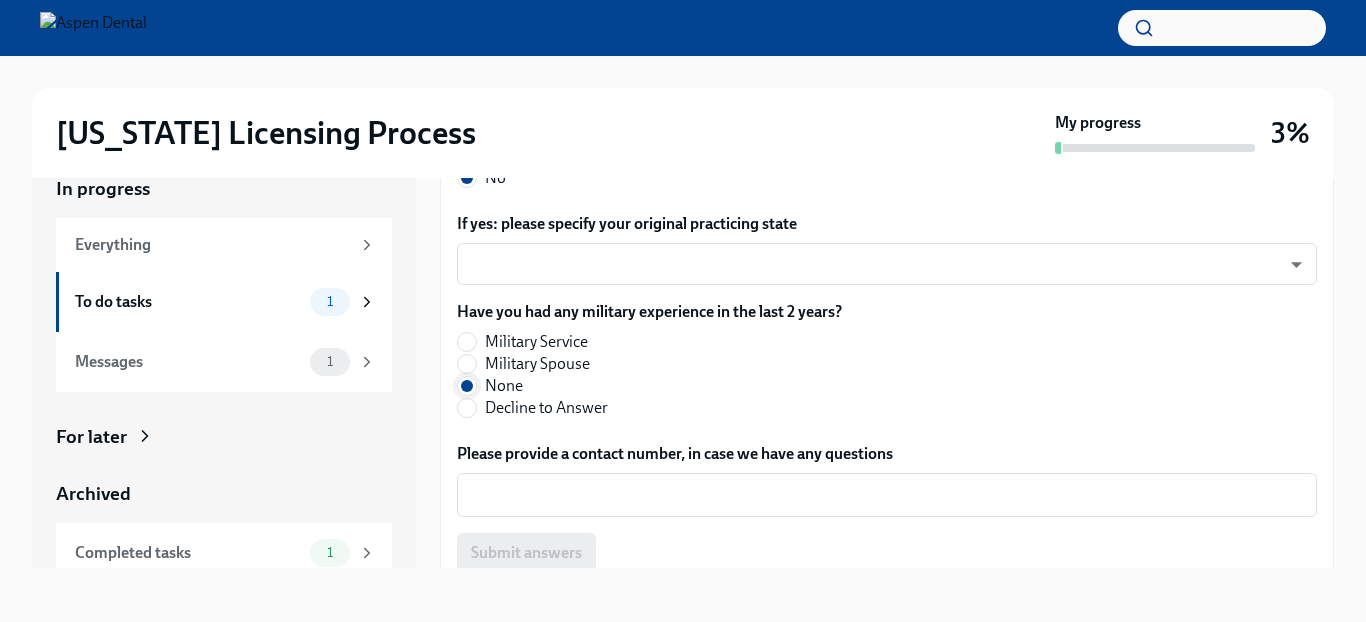 scroll, scrollTop: 1148, scrollLeft: 0, axis: vertical 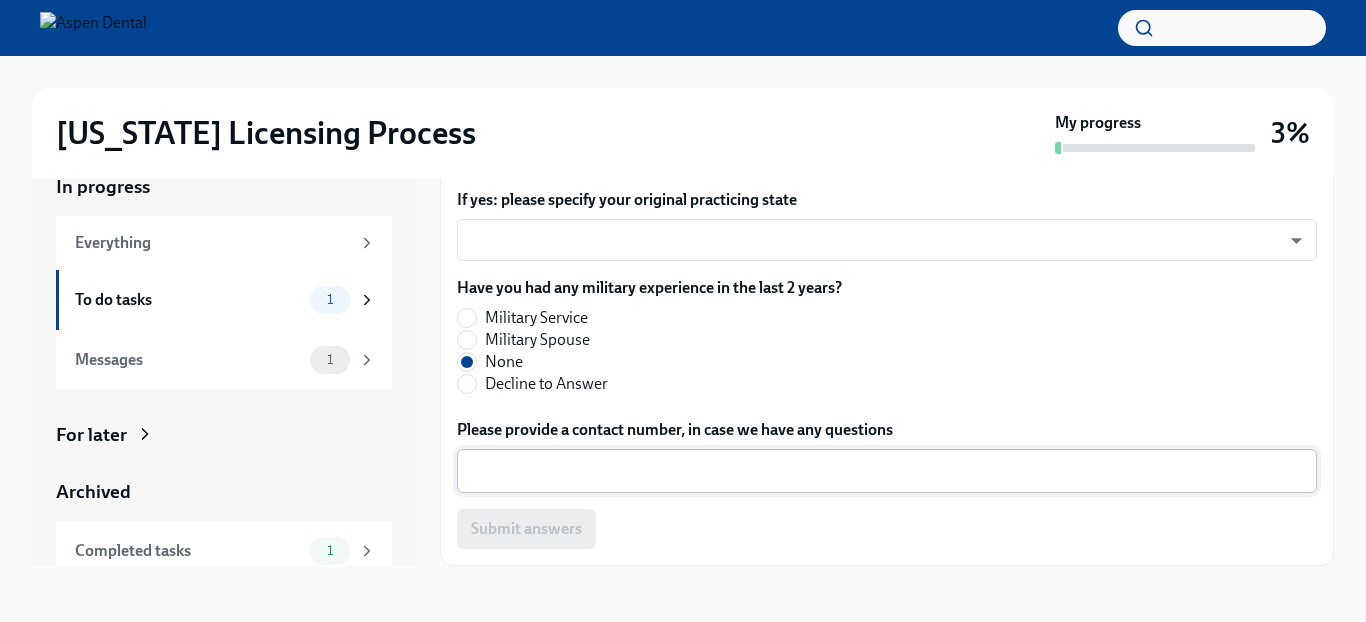 click on "Please provide a contact number, in case we have any questions" at bounding box center (887, 471) 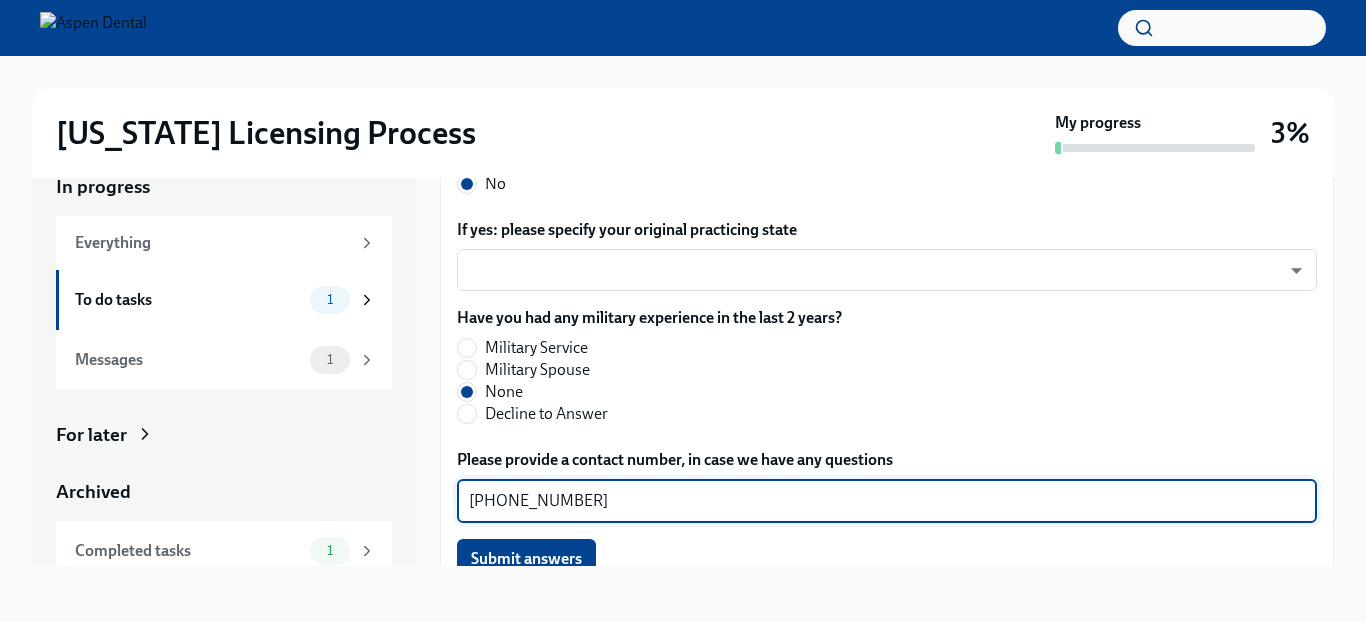 scroll, scrollTop: 1148, scrollLeft: 0, axis: vertical 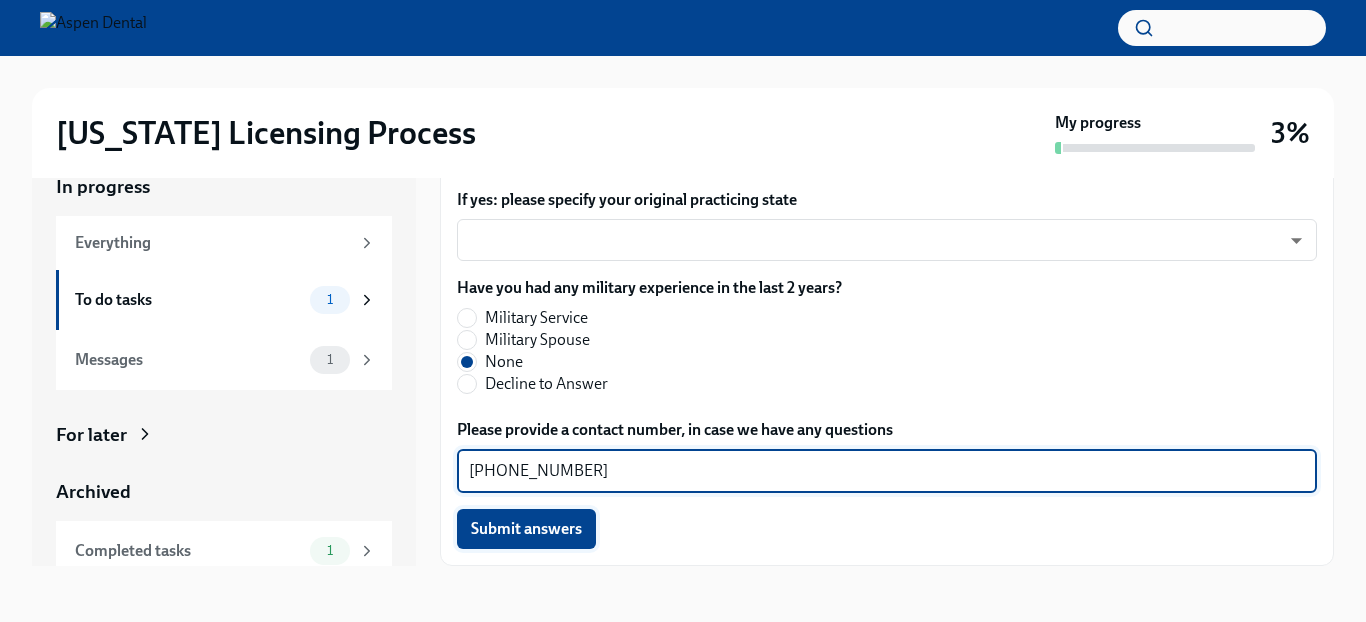 type on "[PHONE_NUMBER]" 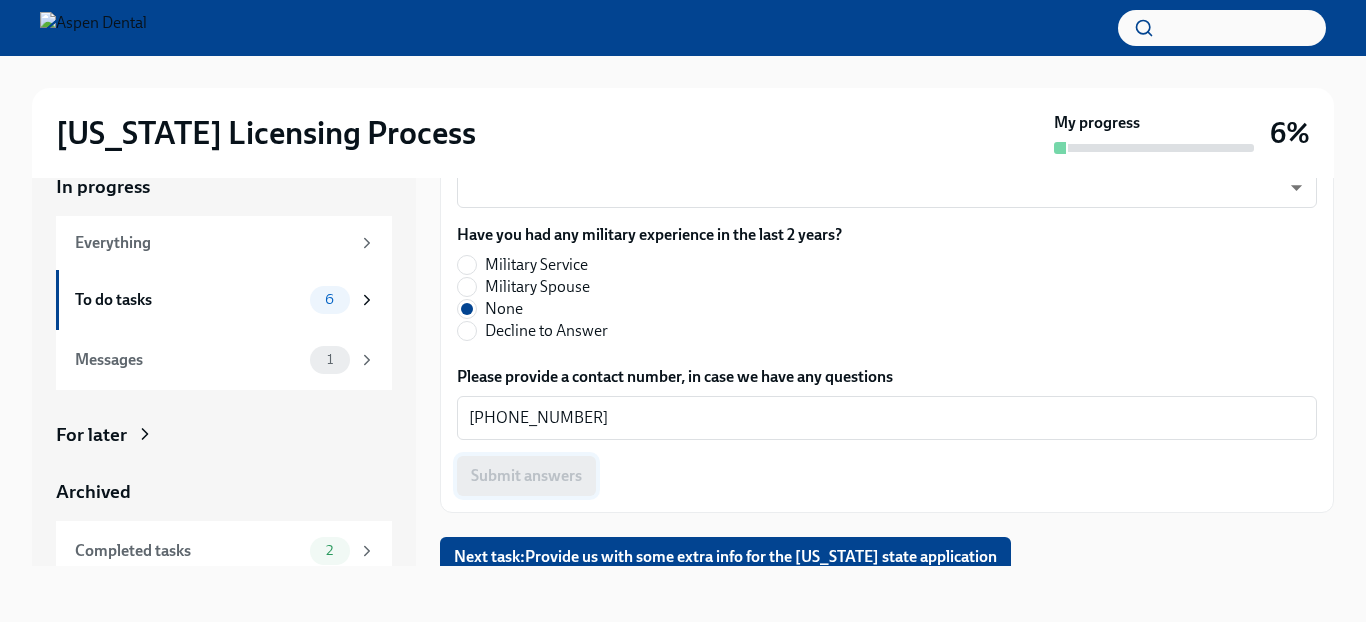 scroll, scrollTop: 1212, scrollLeft: 0, axis: vertical 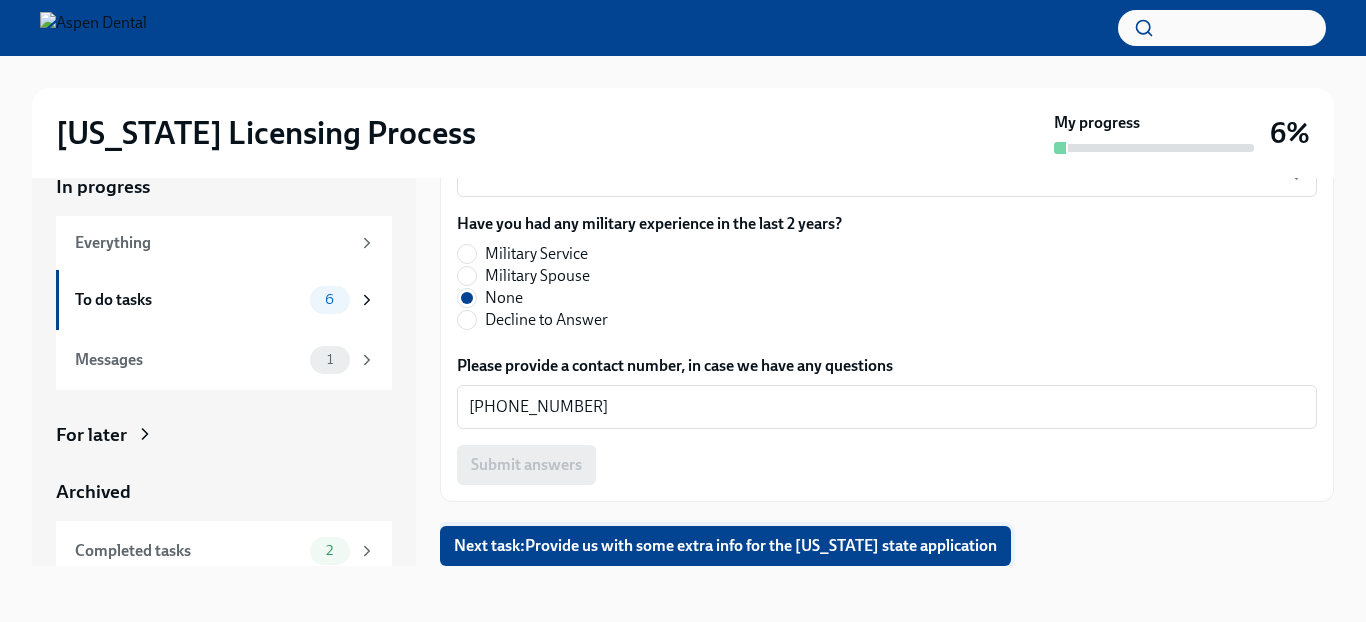 click on "Next task :  Provide us with some extra info for the [US_STATE] state application" at bounding box center (725, 546) 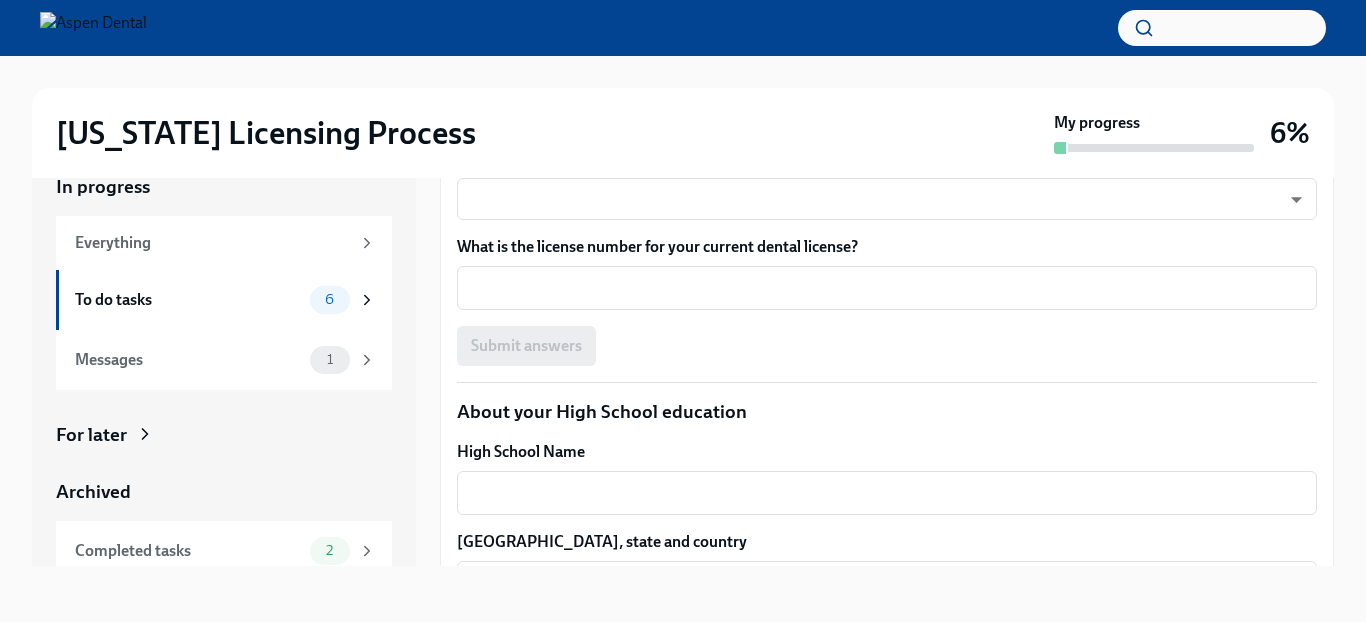 scroll, scrollTop: 0, scrollLeft: 0, axis: both 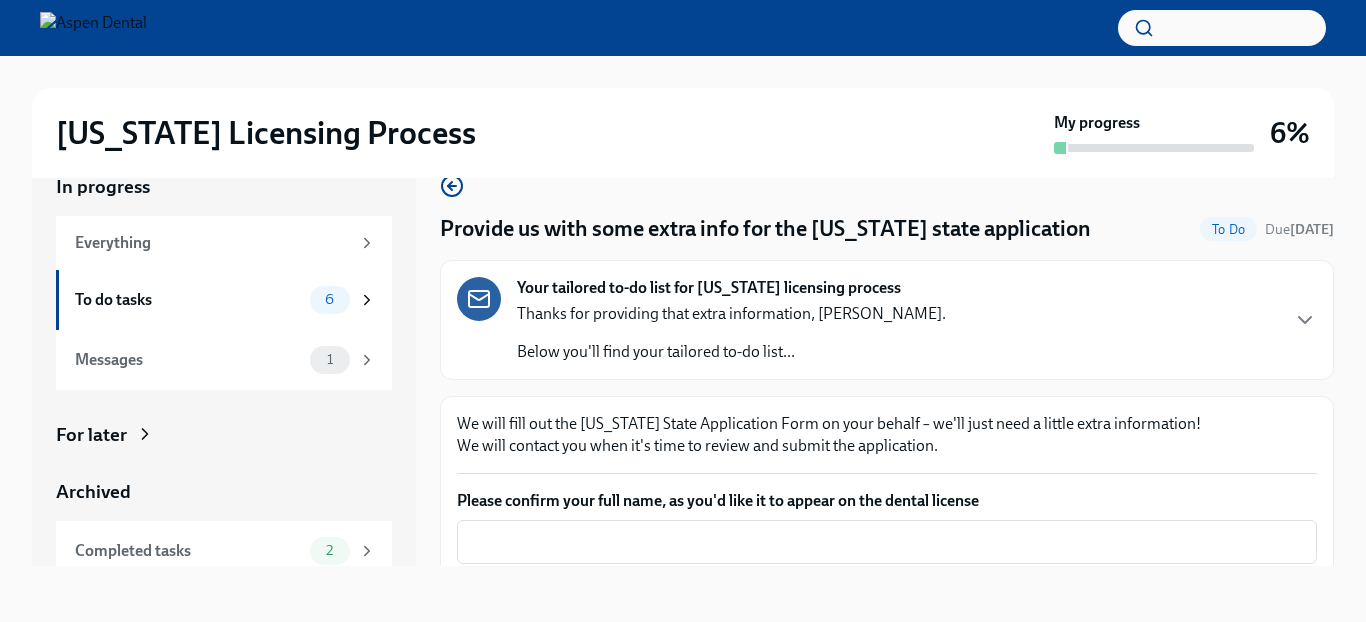 click on "x ​" at bounding box center (887, 542) 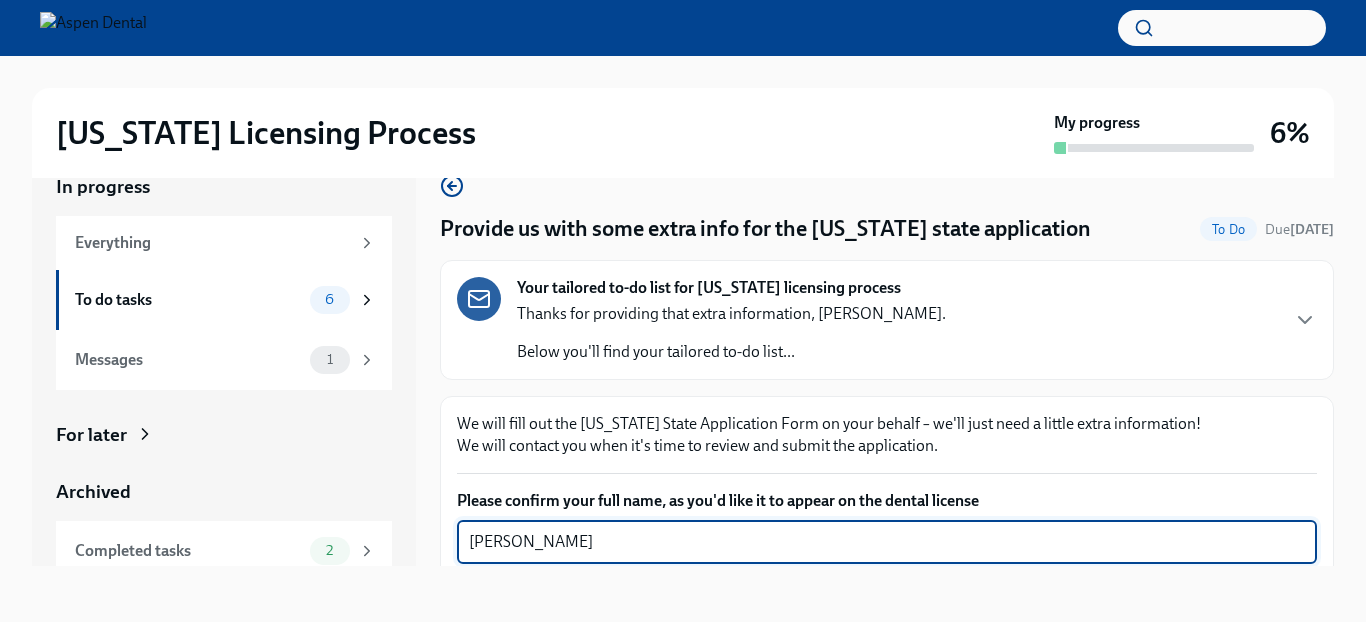type on "[PERSON_NAME]" 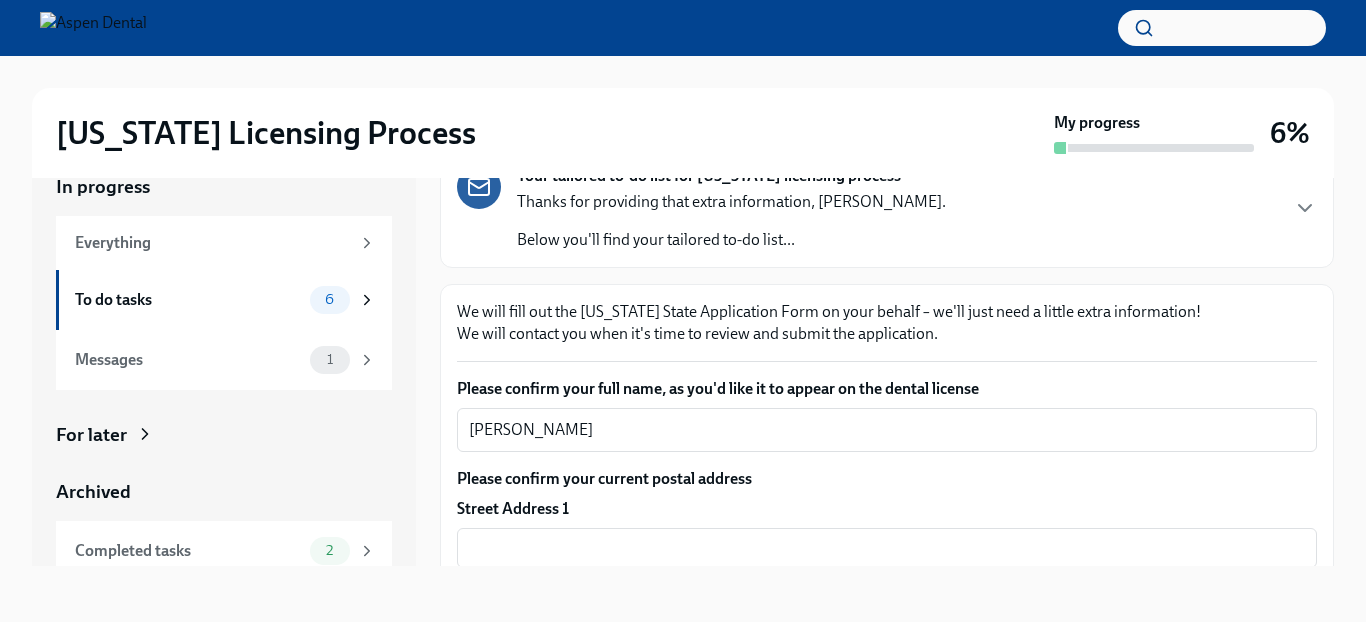 scroll, scrollTop: 148, scrollLeft: 0, axis: vertical 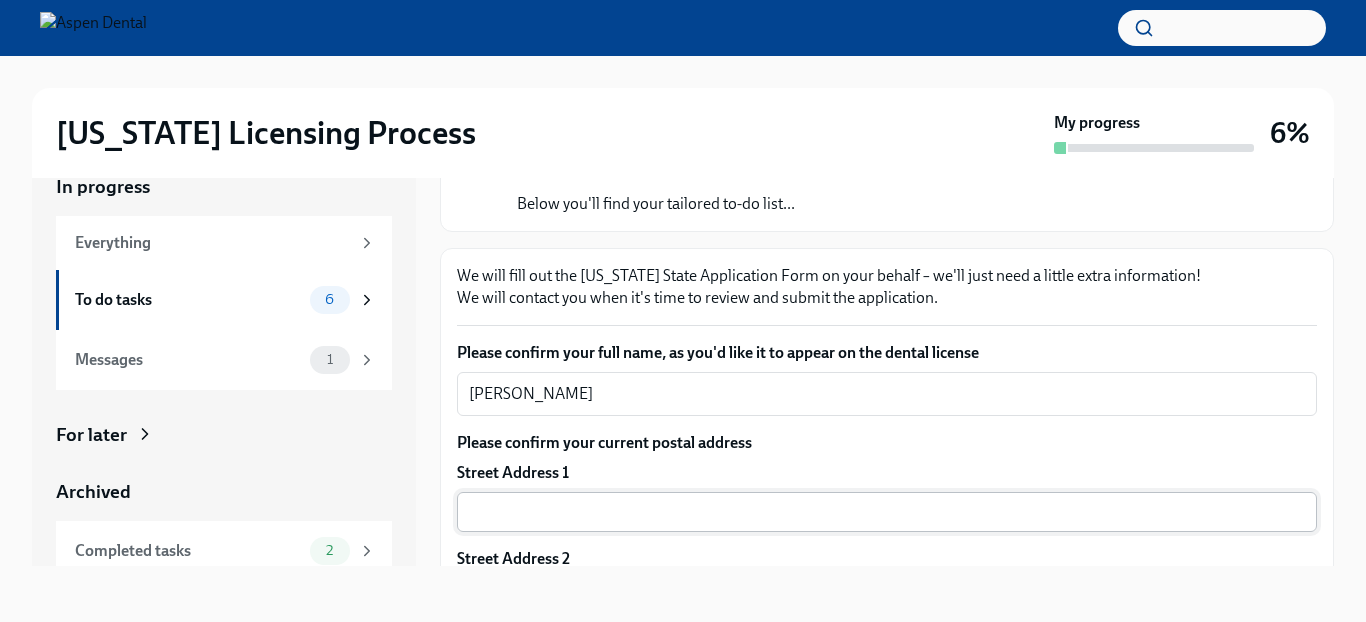 click at bounding box center (887, 512) 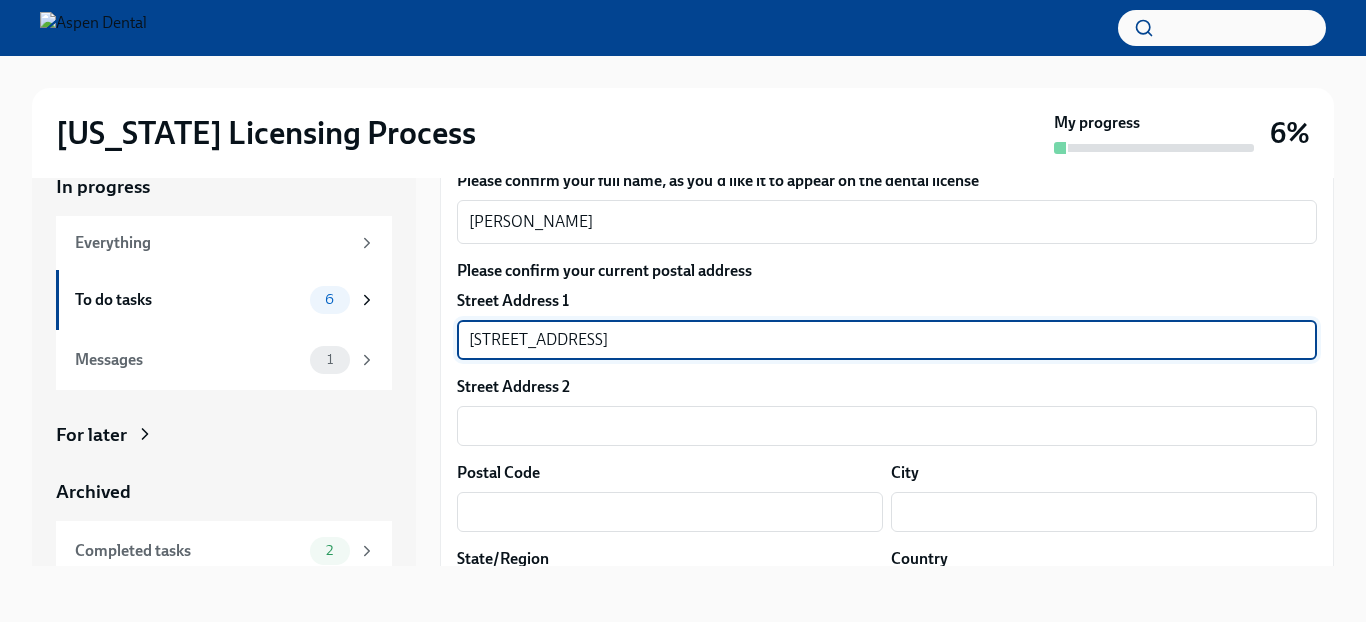 scroll, scrollTop: 323, scrollLeft: 0, axis: vertical 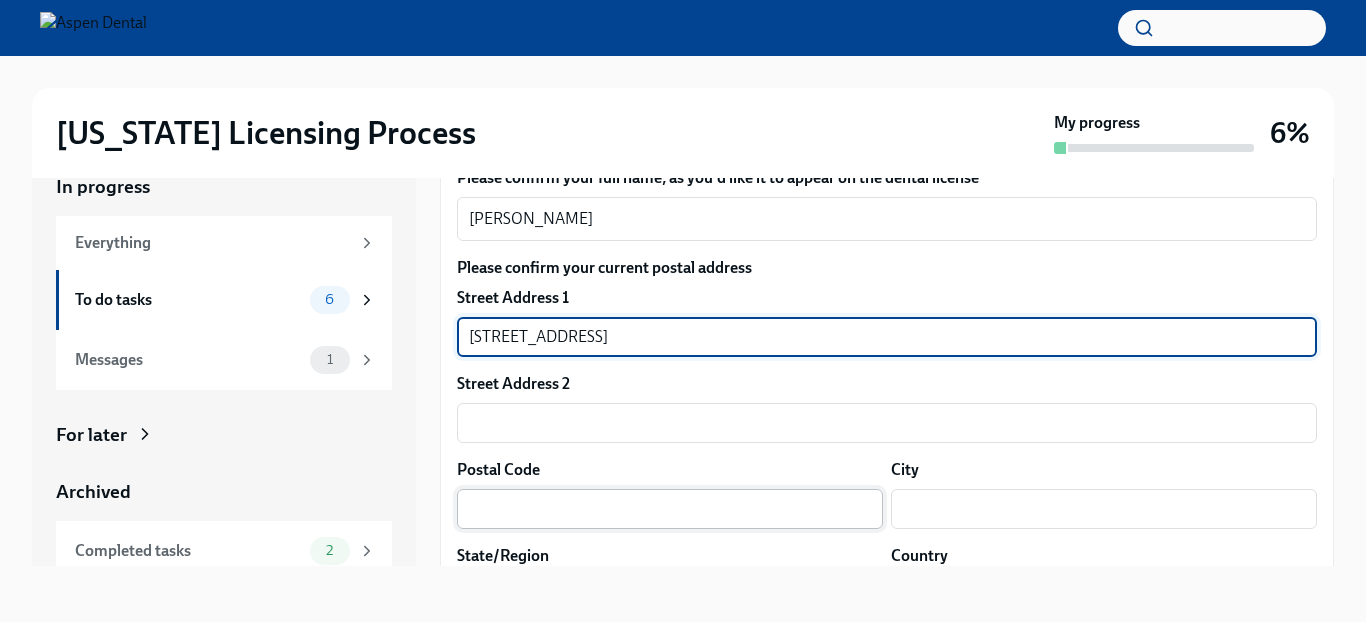 type on "[STREET_ADDRESS]" 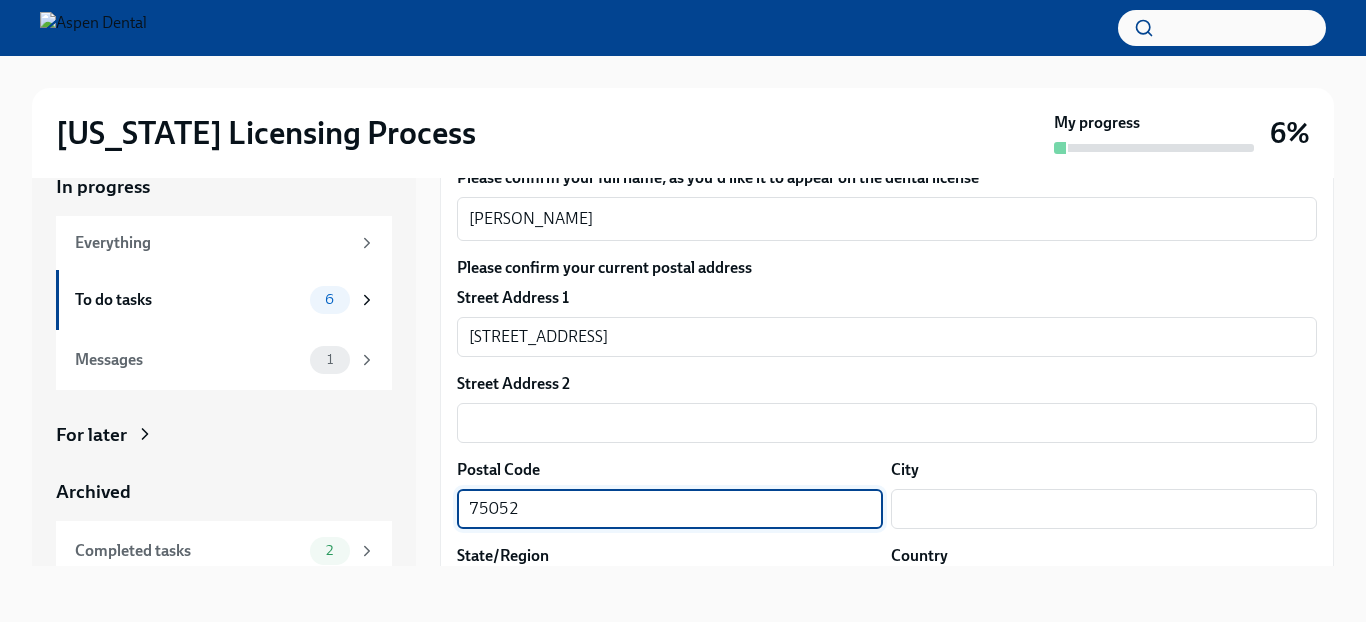 type on "75052" 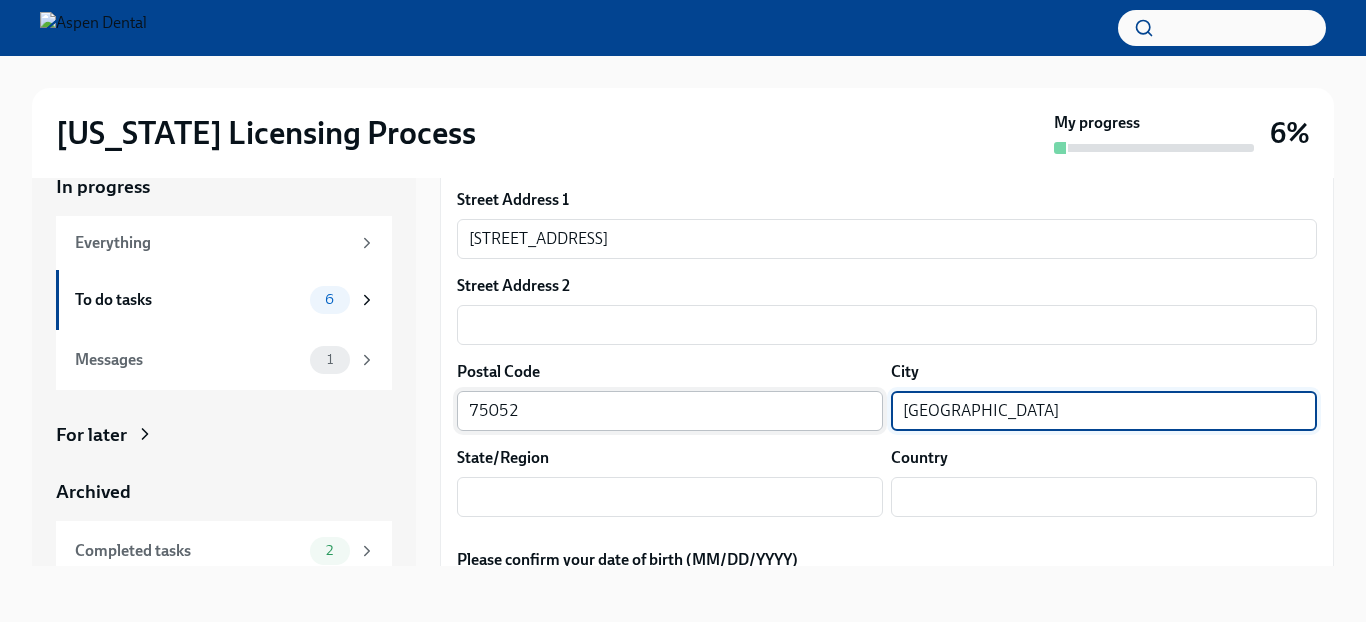 scroll, scrollTop: 425, scrollLeft: 0, axis: vertical 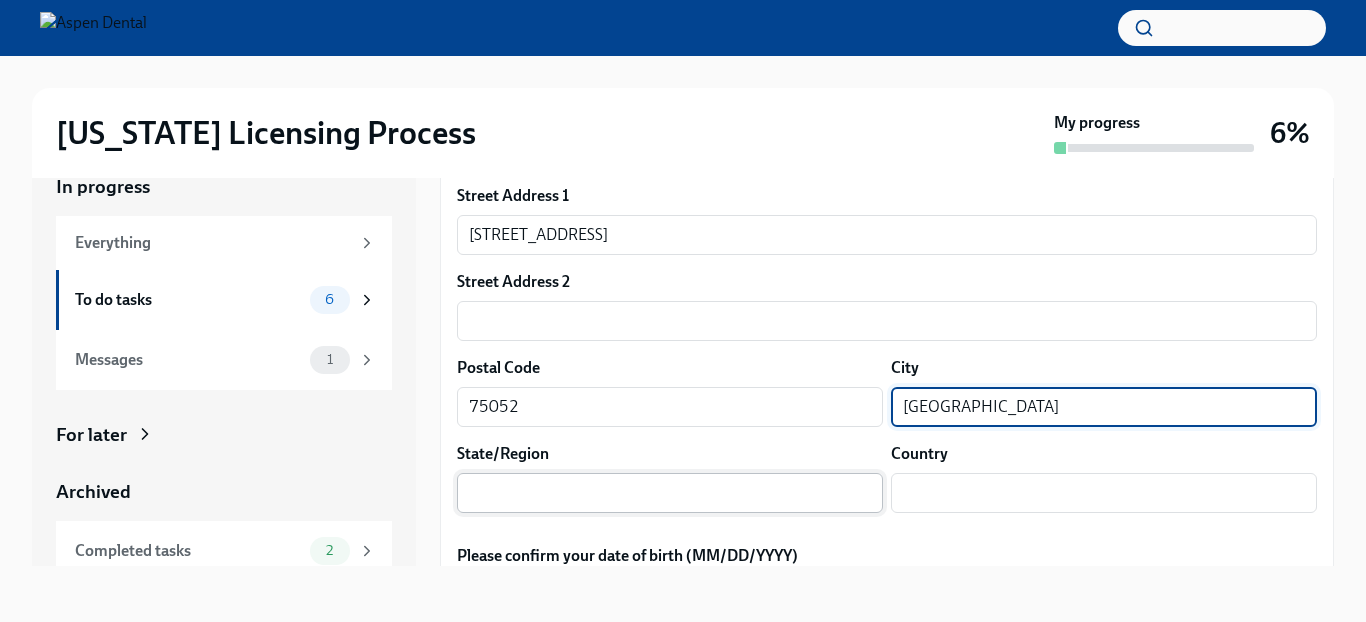 type on "[GEOGRAPHIC_DATA]" 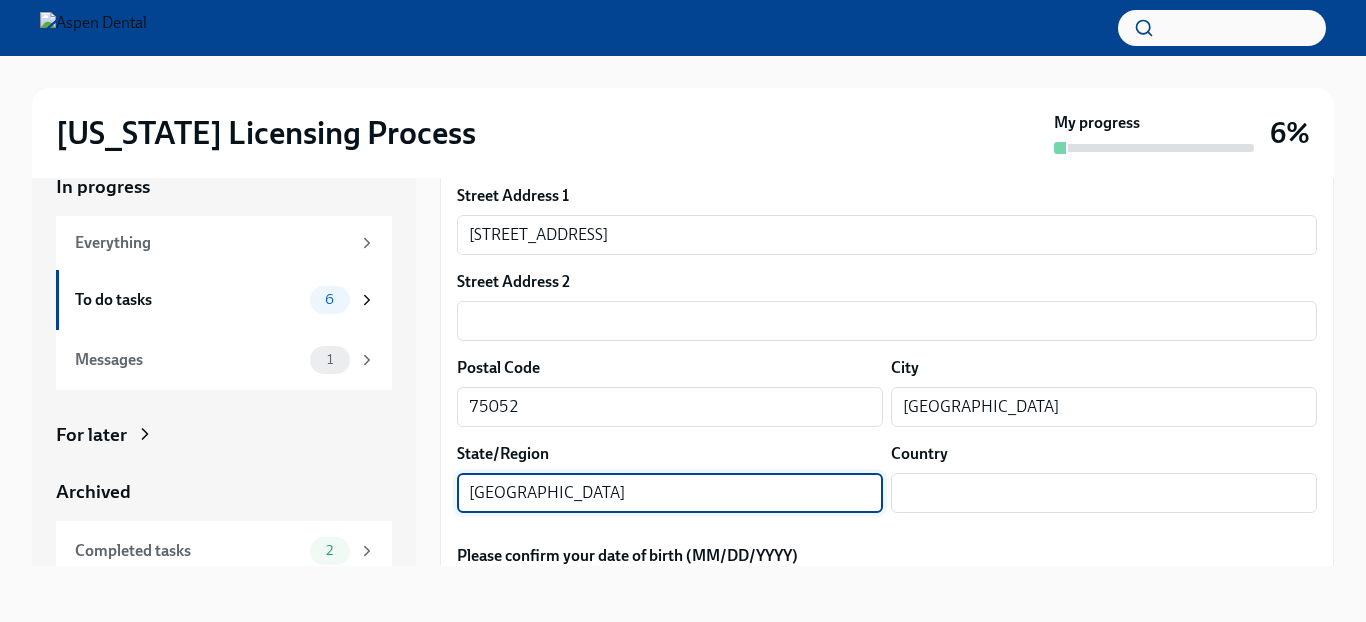 type on "[GEOGRAPHIC_DATA]" 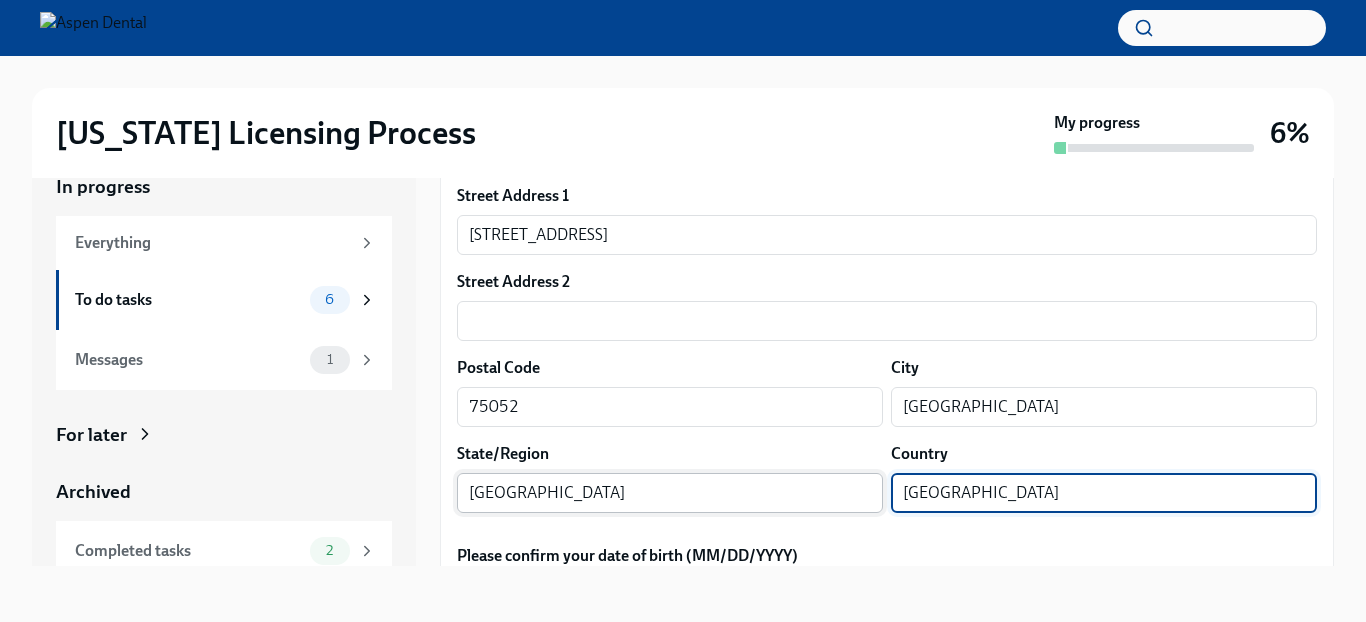 type on "[GEOGRAPHIC_DATA]" 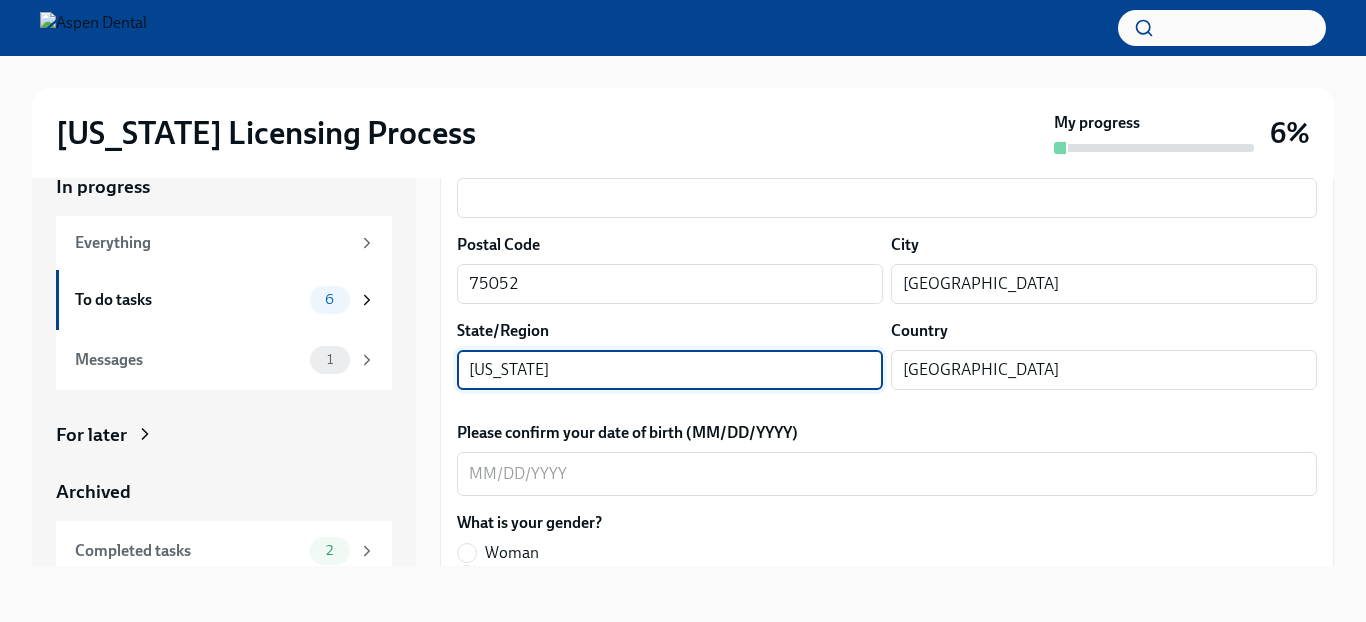 scroll, scrollTop: 553, scrollLeft: 0, axis: vertical 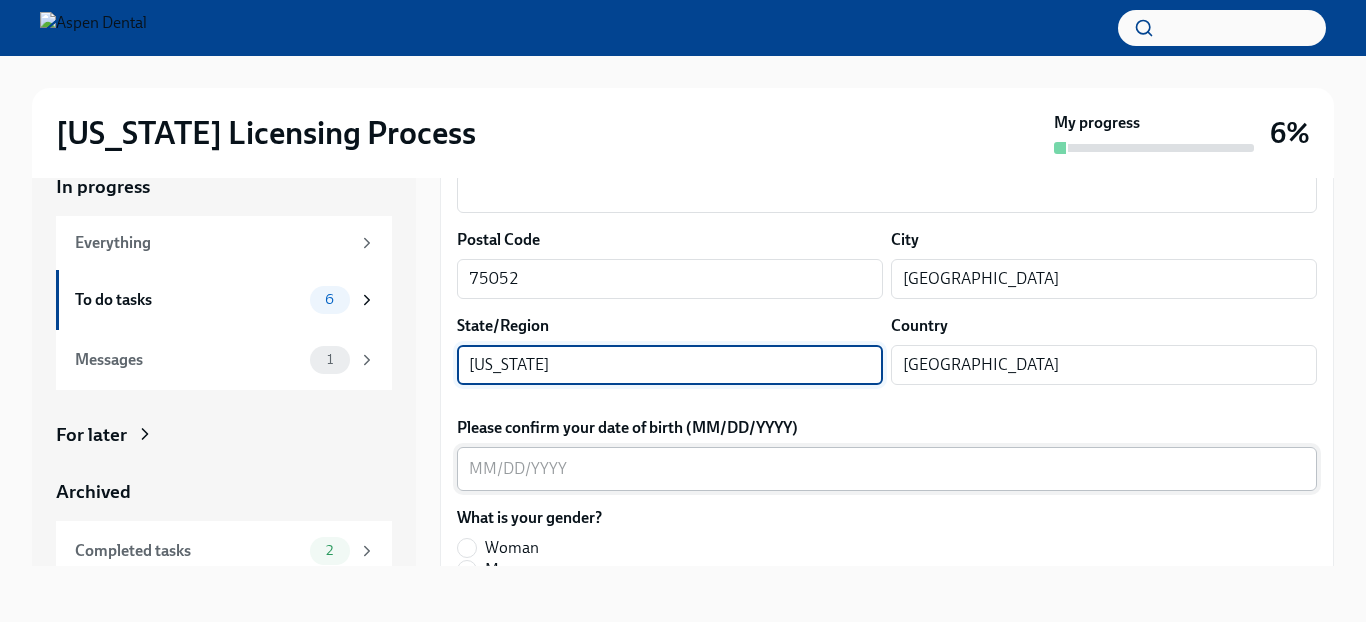 type on "[US_STATE]" 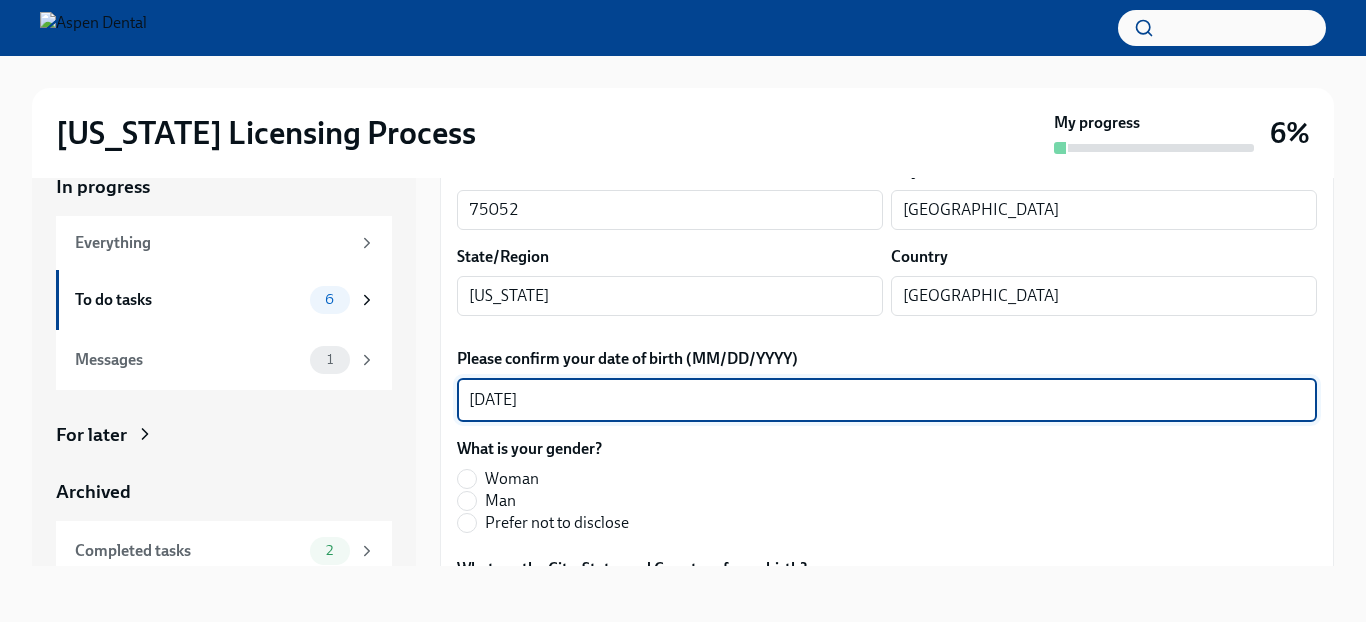 scroll, scrollTop: 626, scrollLeft: 0, axis: vertical 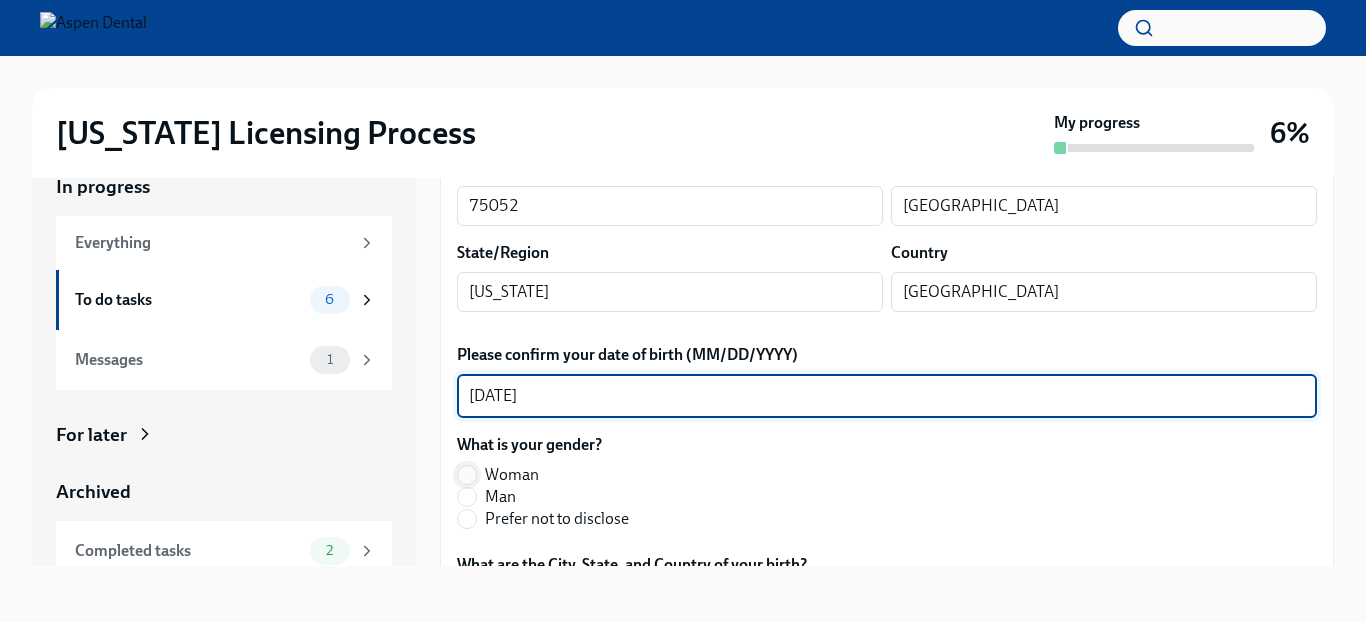 type on "[DATE]" 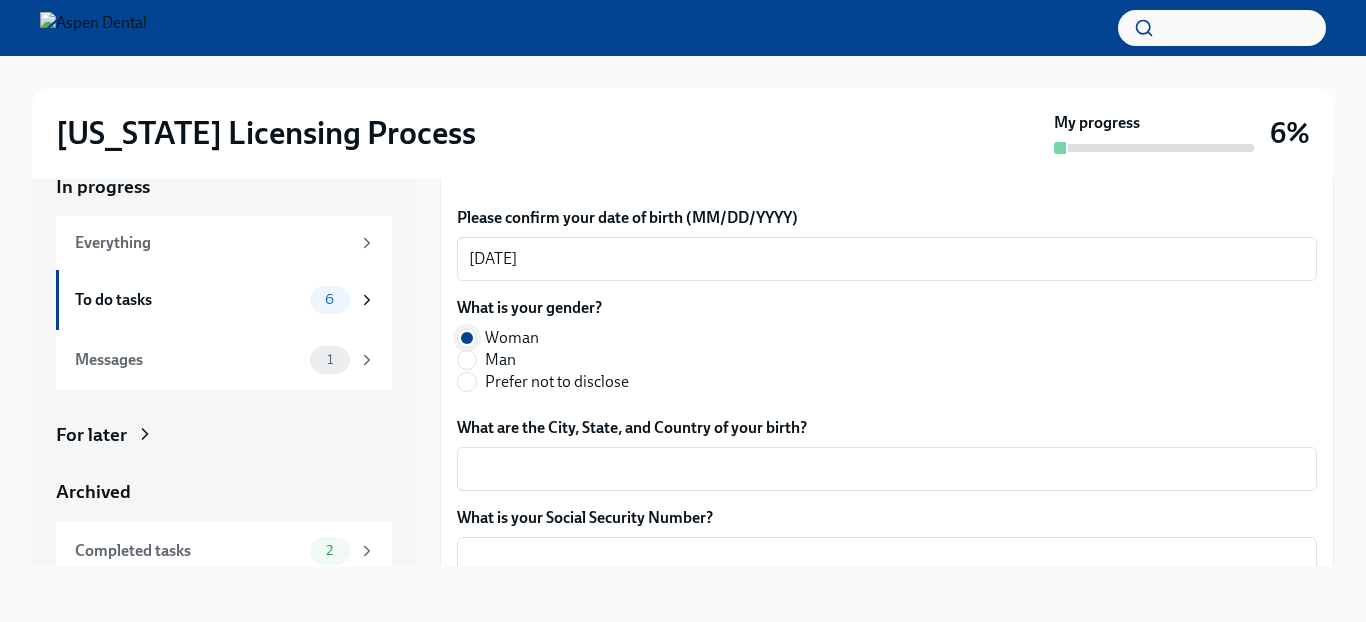 scroll, scrollTop: 769, scrollLeft: 0, axis: vertical 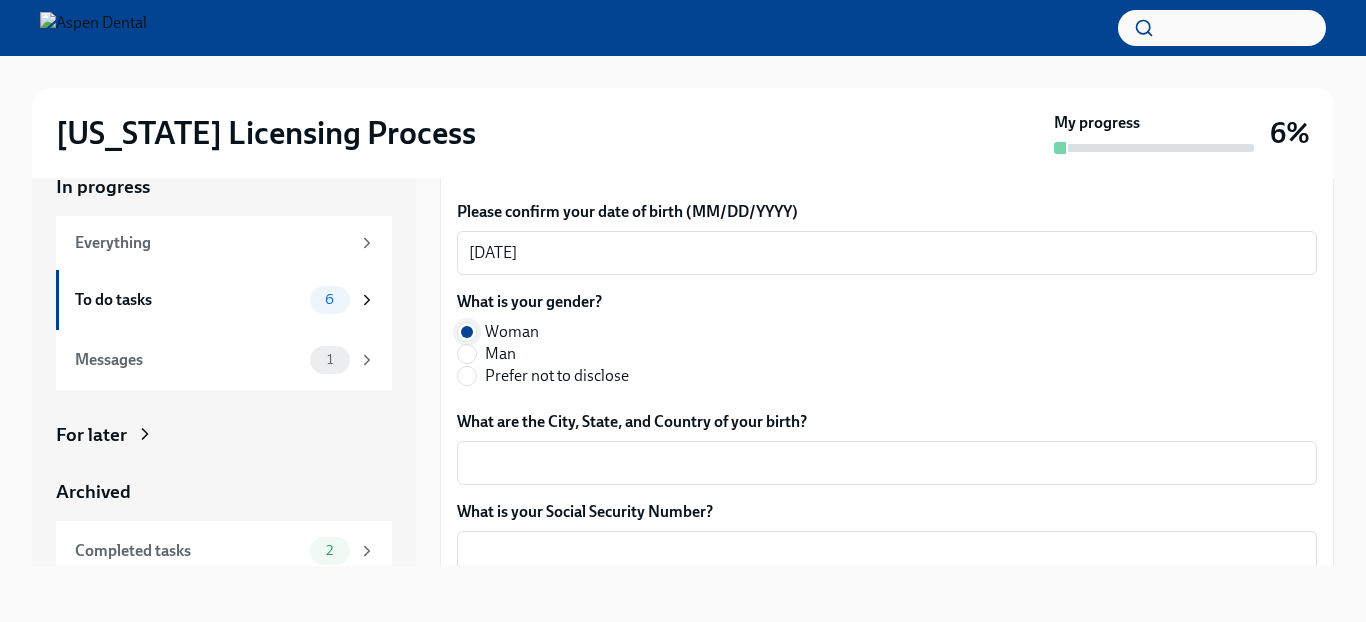 click on "x ​" at bounding box center [887, 463] 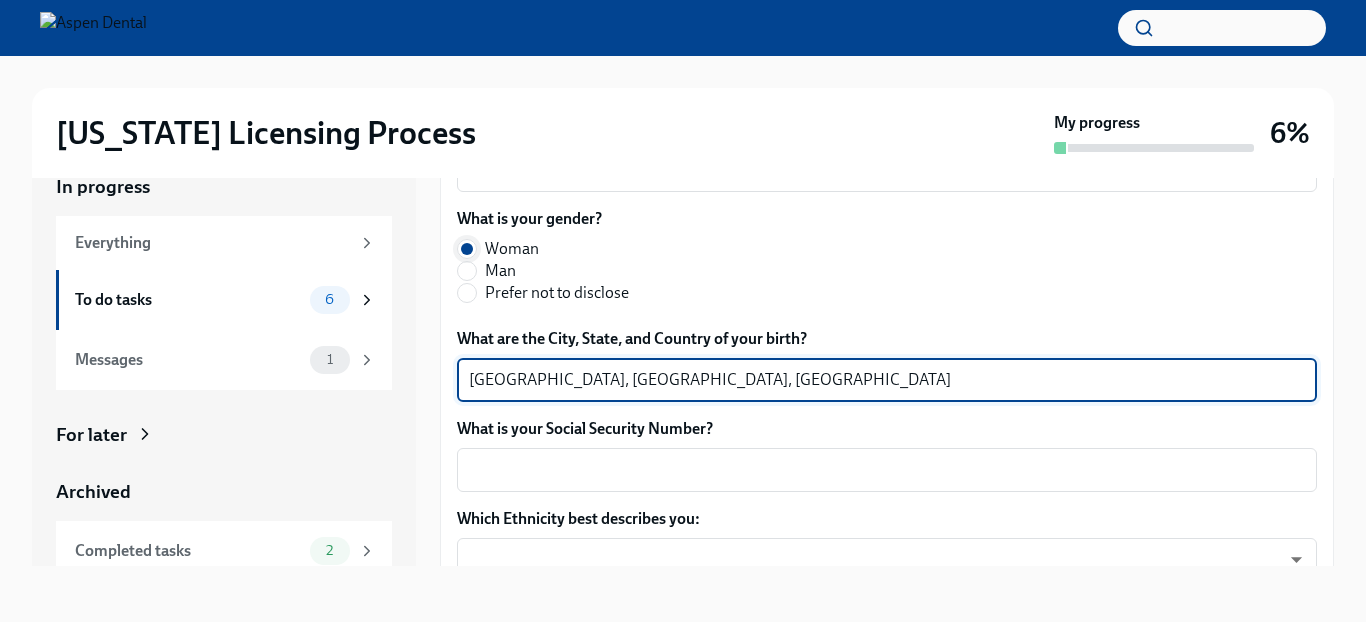 scroll, scrollTop: 854, scrollLeft: 0, axis: vertical 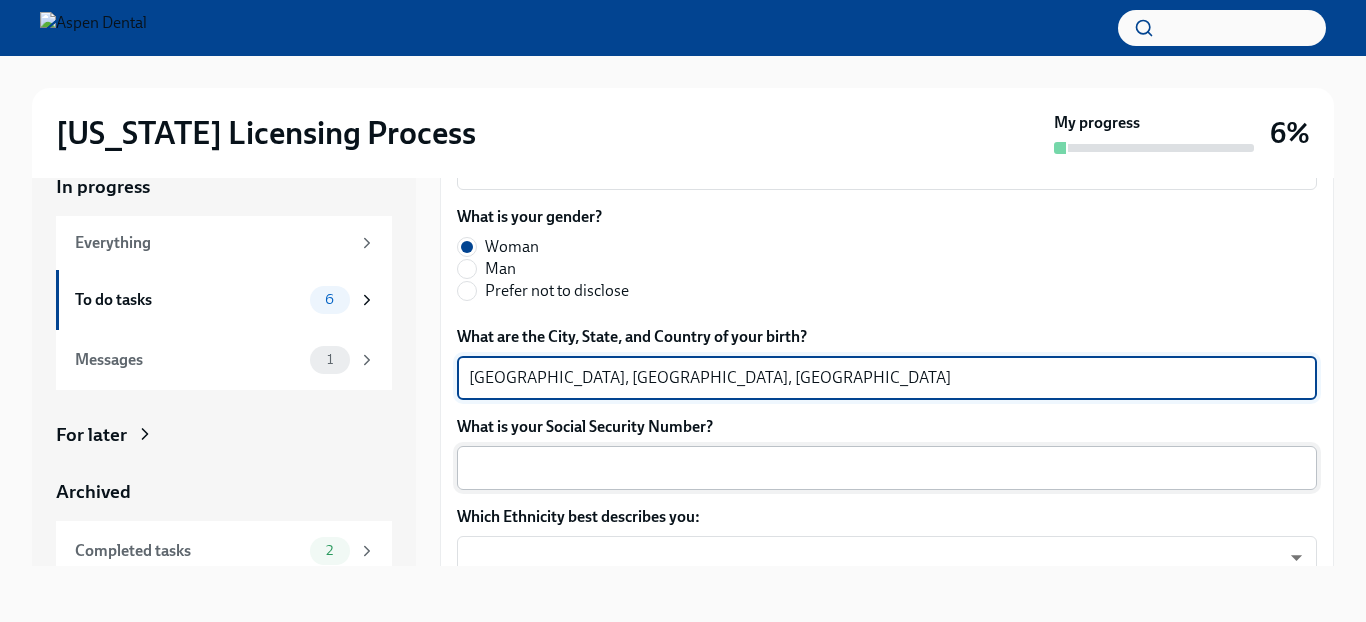 type on "[GEOGRAPHIC_DATA], [GEOGRAPHIC_DATA], [GEOGRAPHIC_DATA]" 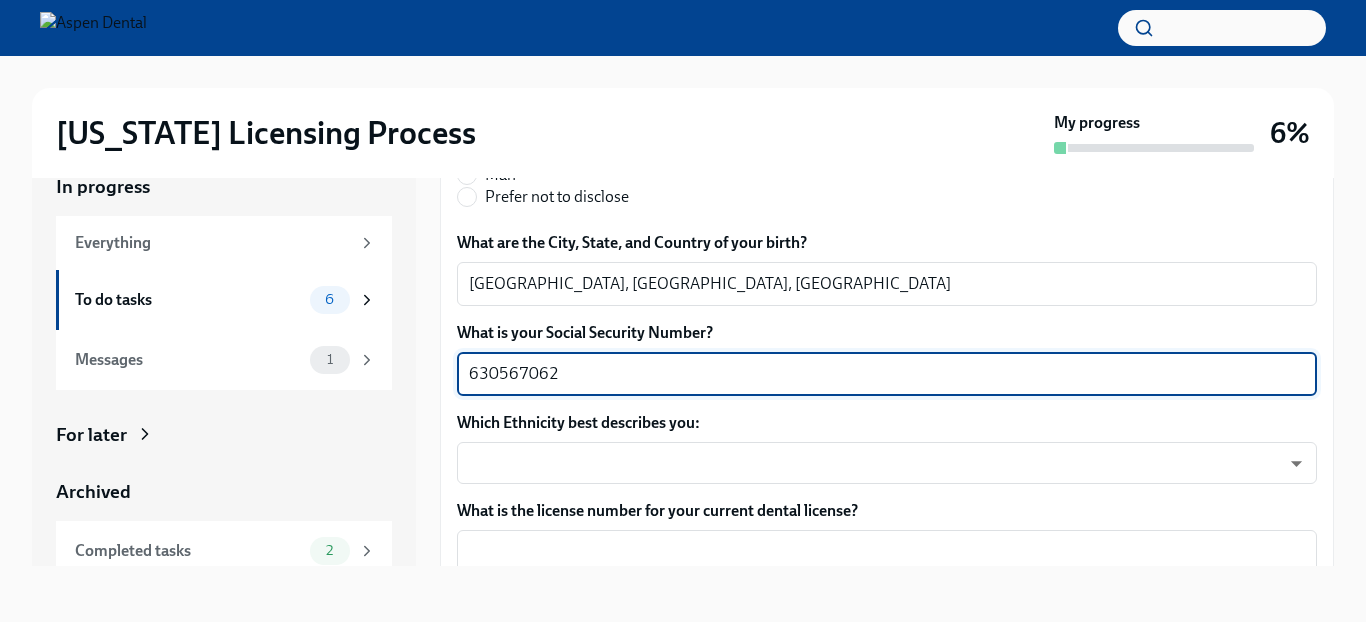 scroll, scrollTop: 950, scrollLeft: 0, axis: vertical 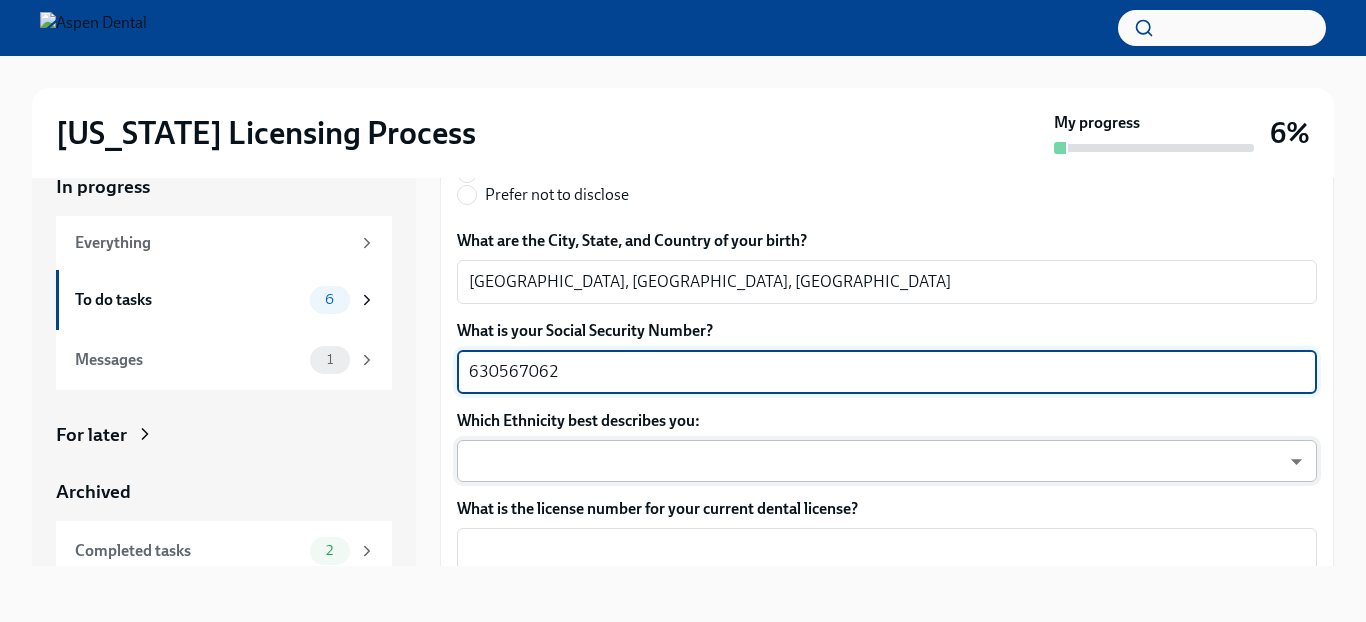 type on "630567062" 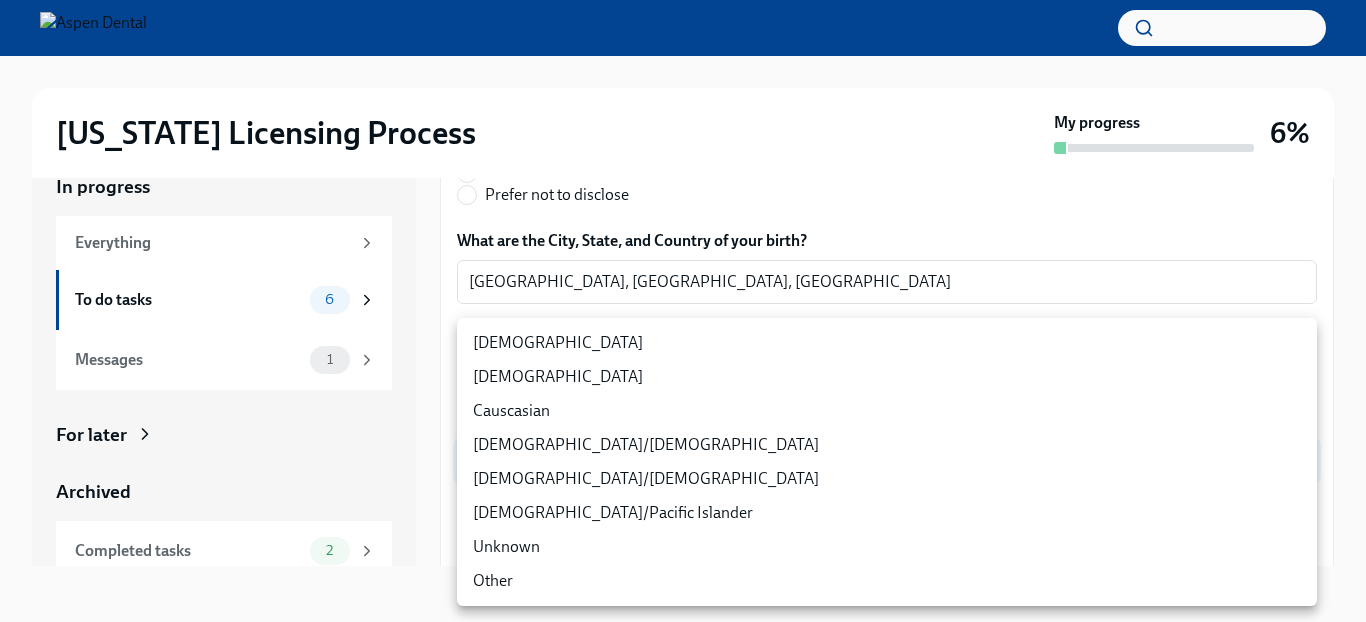 click on "[DEMOGRAPHIC_DATA]" at bounding box center (887, 343) 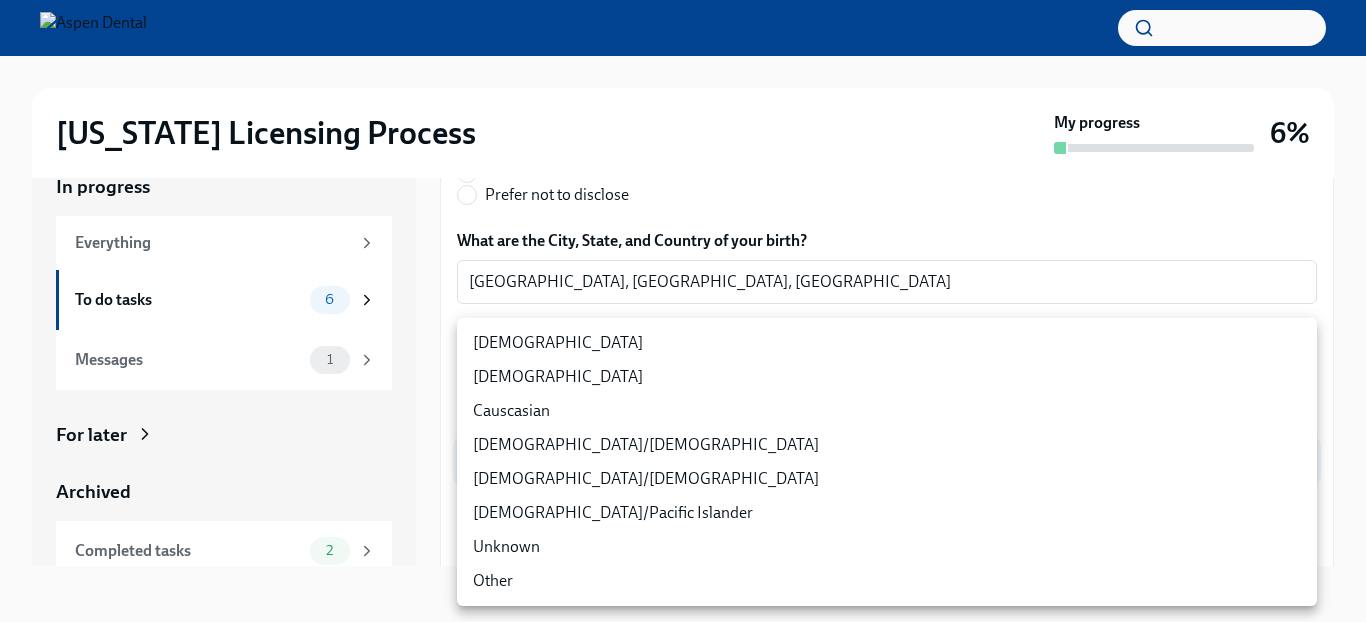 type on "TlxW_0a7i" 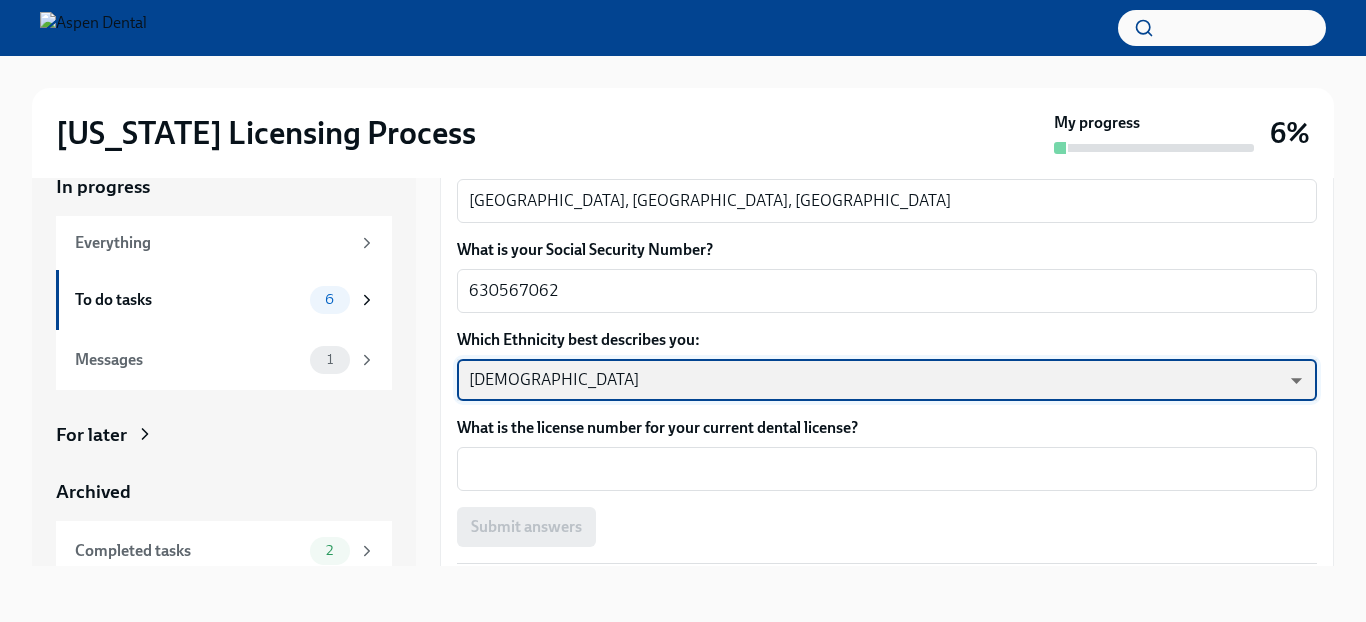 scroll, scrollTop: 1032, scrollLeft: 0, axis: vertical 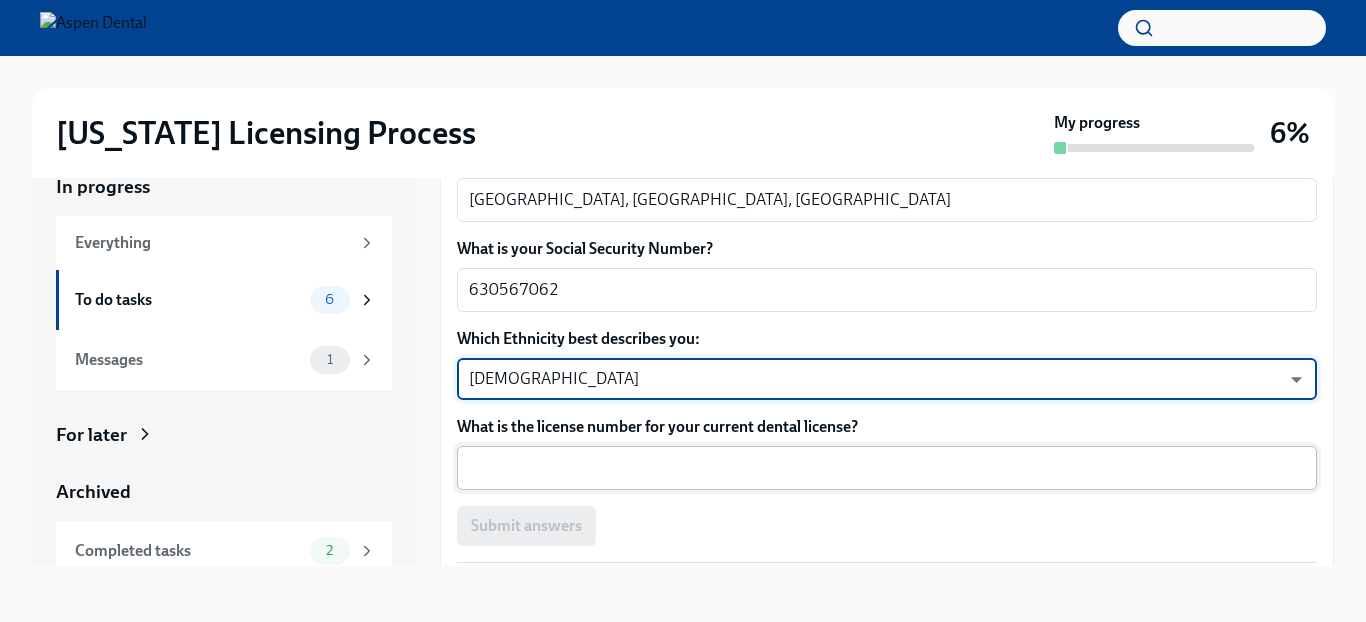 click on "What is the license number for your current dental license?" at bounding box center (887, 468) 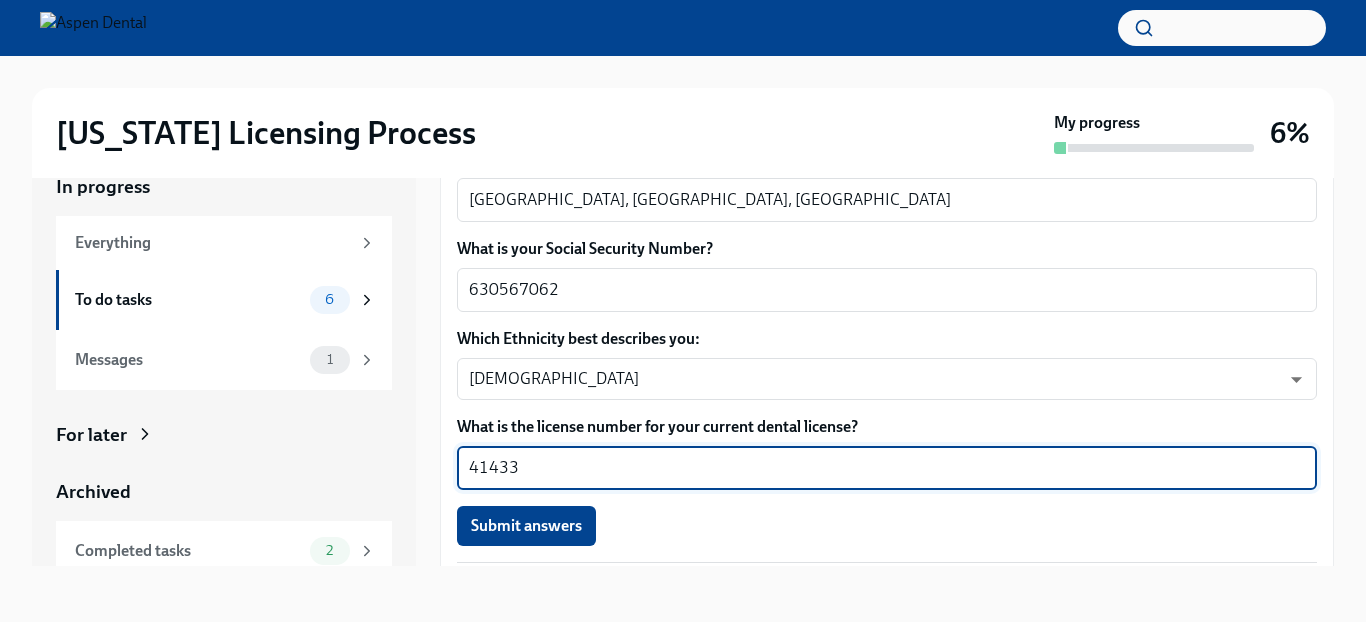 type on "41433" 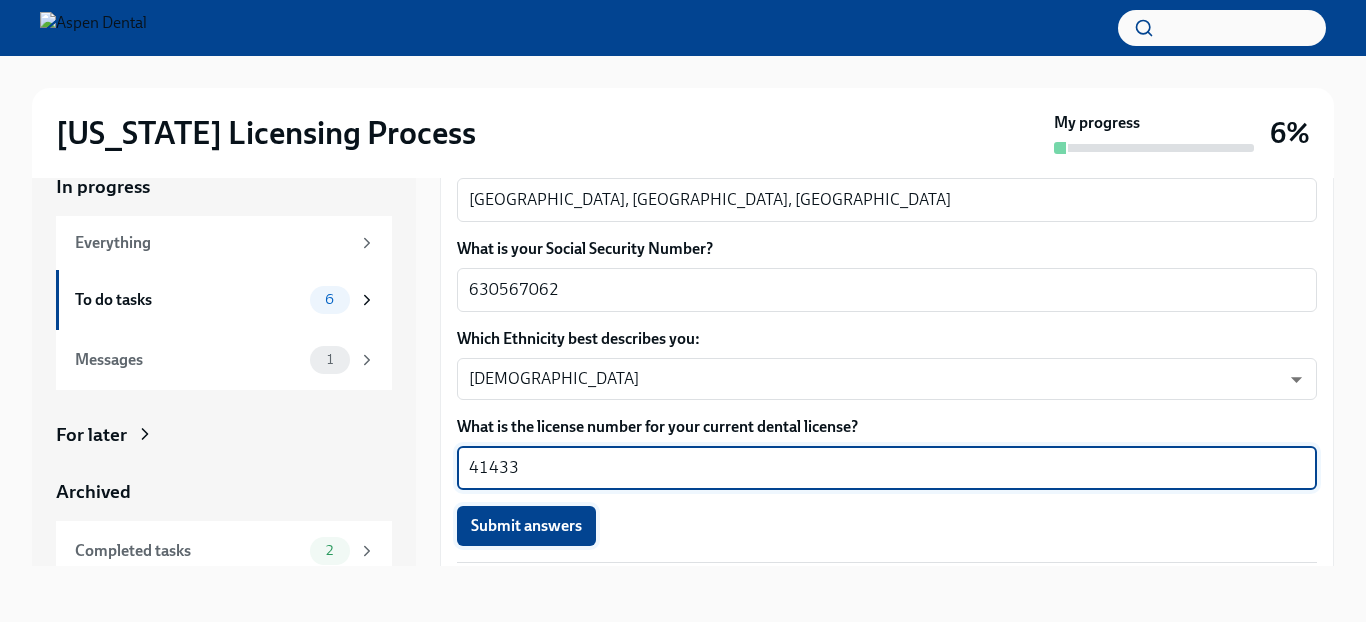 click on "Submit answers" at bounding box center (526, 526) 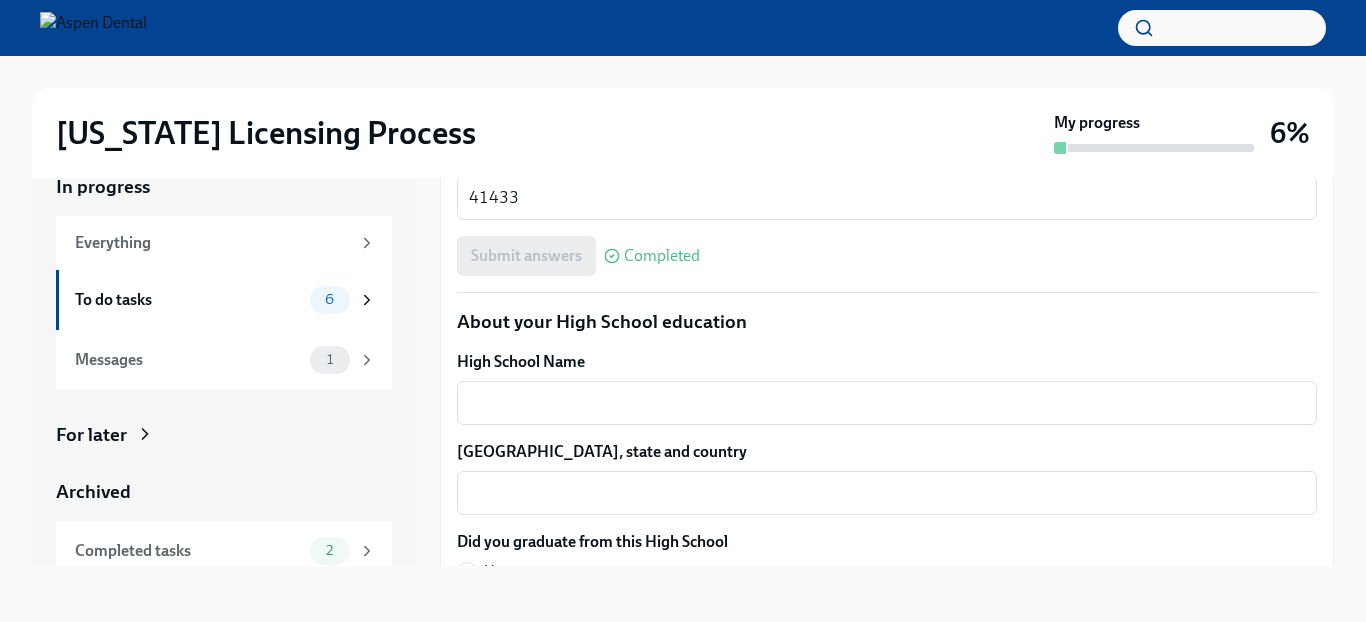 scroll, scrollTop: 1311, scrollLeft: 0, axis: vertical 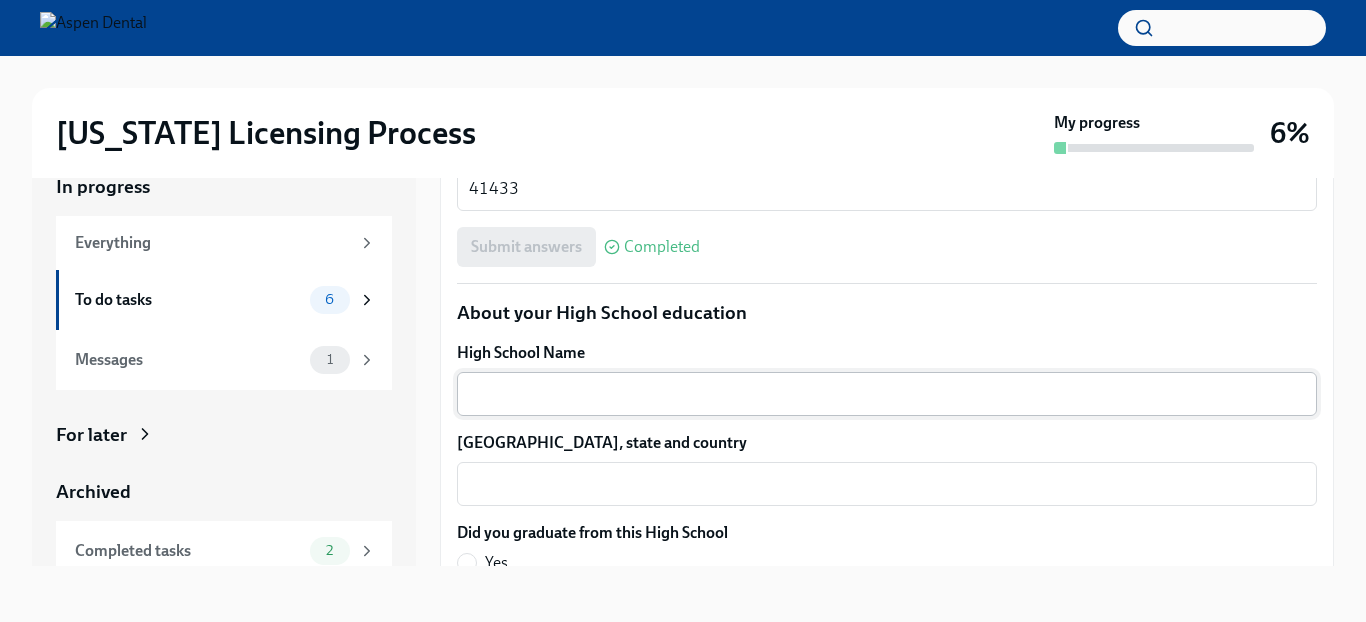 click on "x ​" at bounding box center [887, 394] 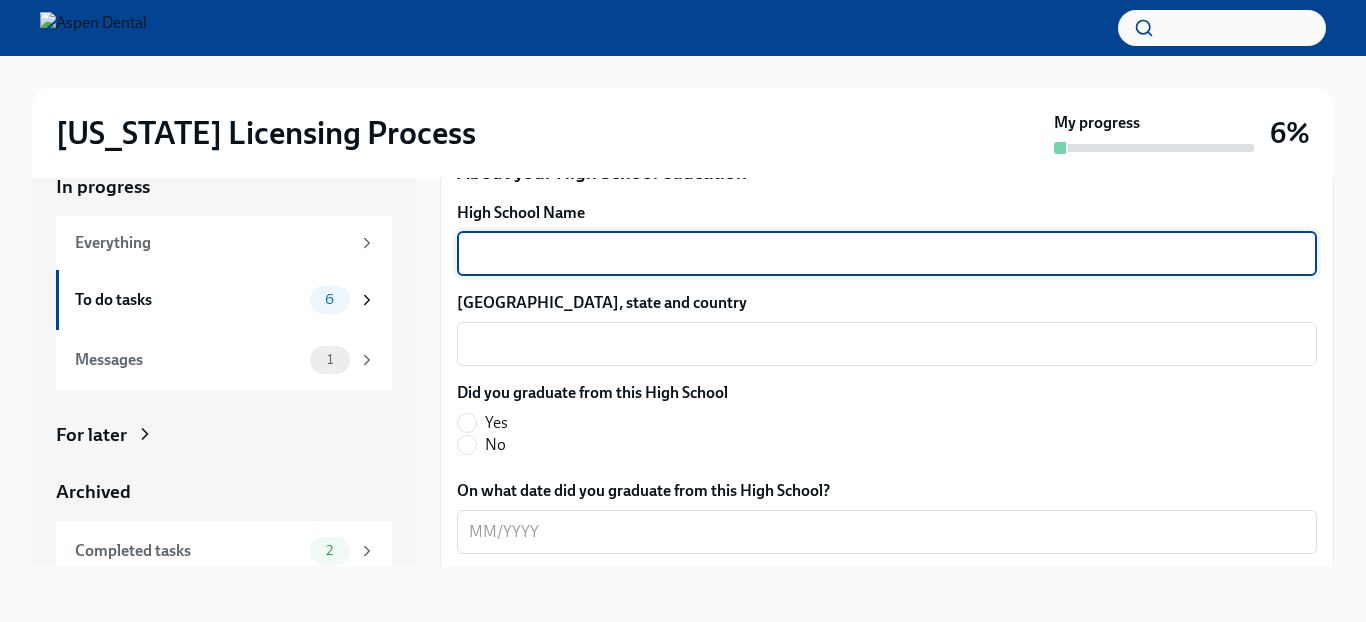 scroll, scrollTop: 1454, scrollLeft: 0, axis: vertical 